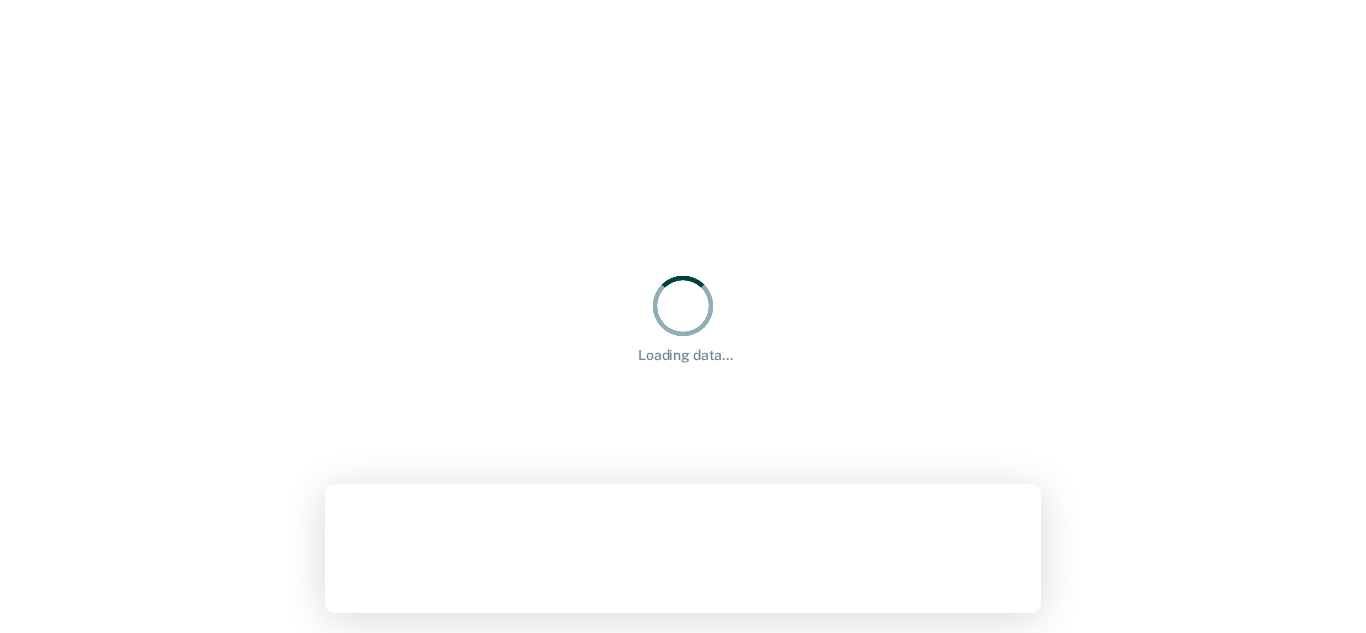scroll, scrollTop: 0, scrollLeft: 0, axis: both 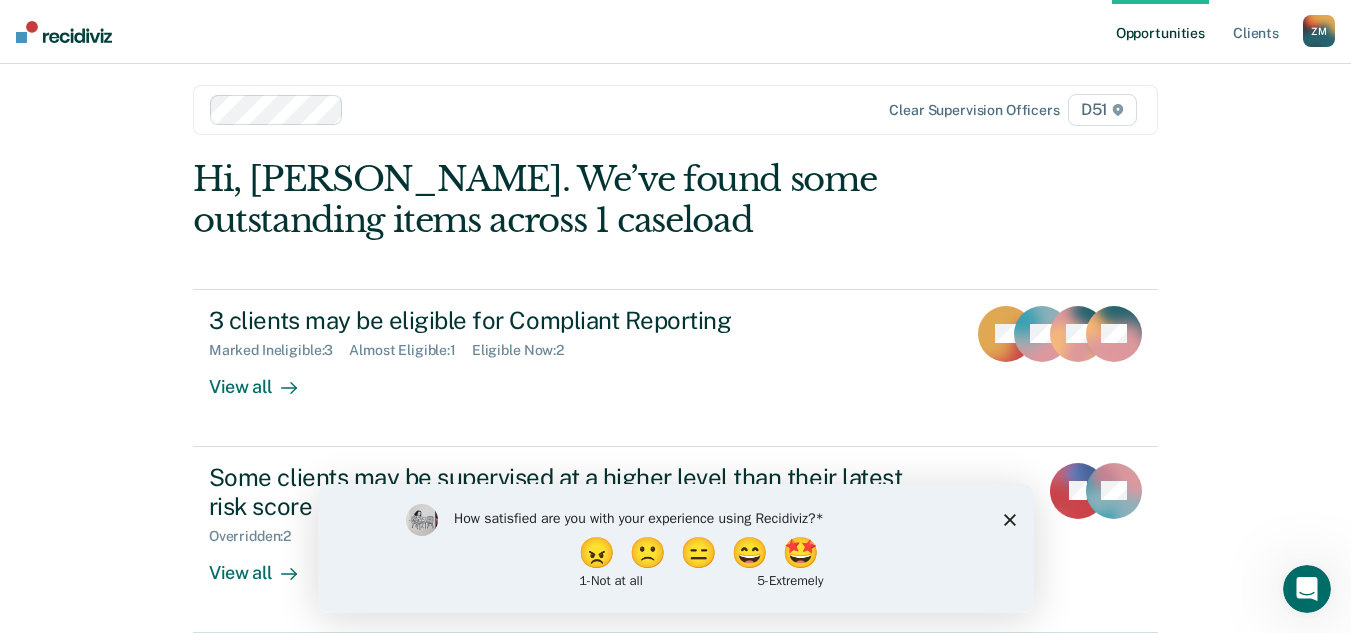 click on "How satisfied are you with your experience using Recidiviz? 😠 🙁 😑 😄 🤩 1  -  Not at all 5  -  Extremely" at bounding box center (675, 547) 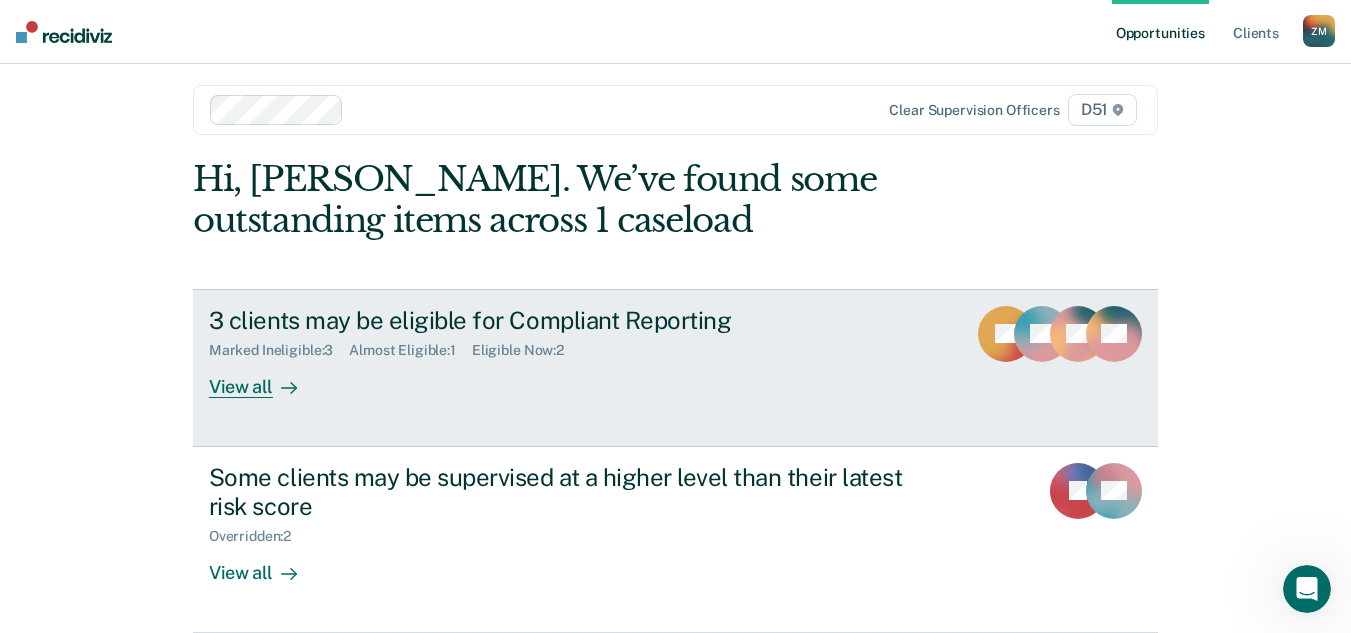 click on "3 clients may be eligible for Compliant Reporting Marked Ineligible :  3 Almost Eligible :  1 Eligible Now :  2 View all   JG BL CF BS" at bounding box center [675, 368] 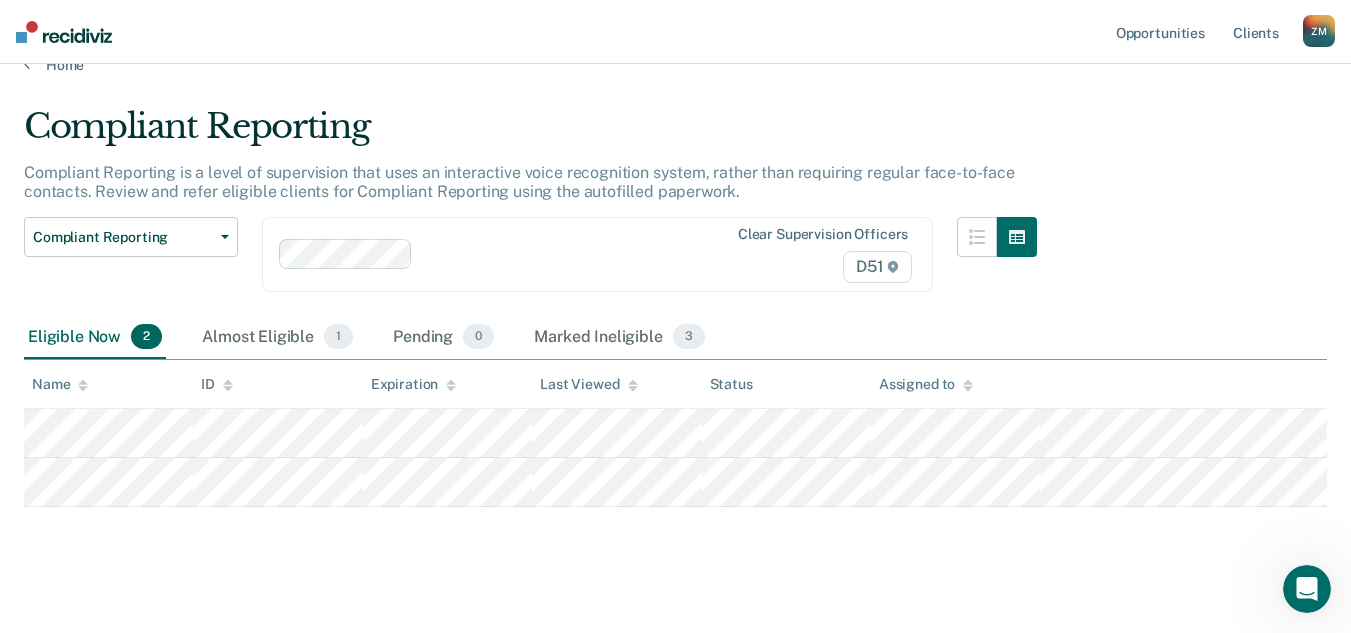 scroll, scrollTop: 50, scrollLeft: 0, axis: vertical 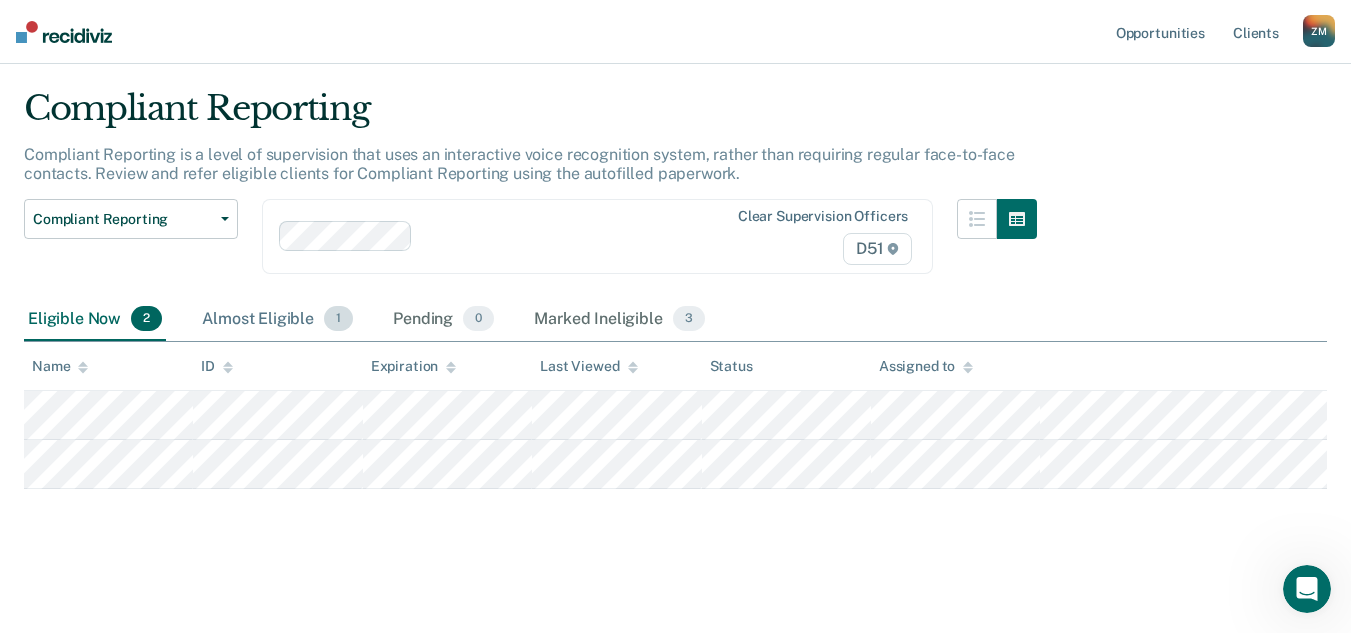 click on "Almost Eligible 1" at bounding box center [277, 320] 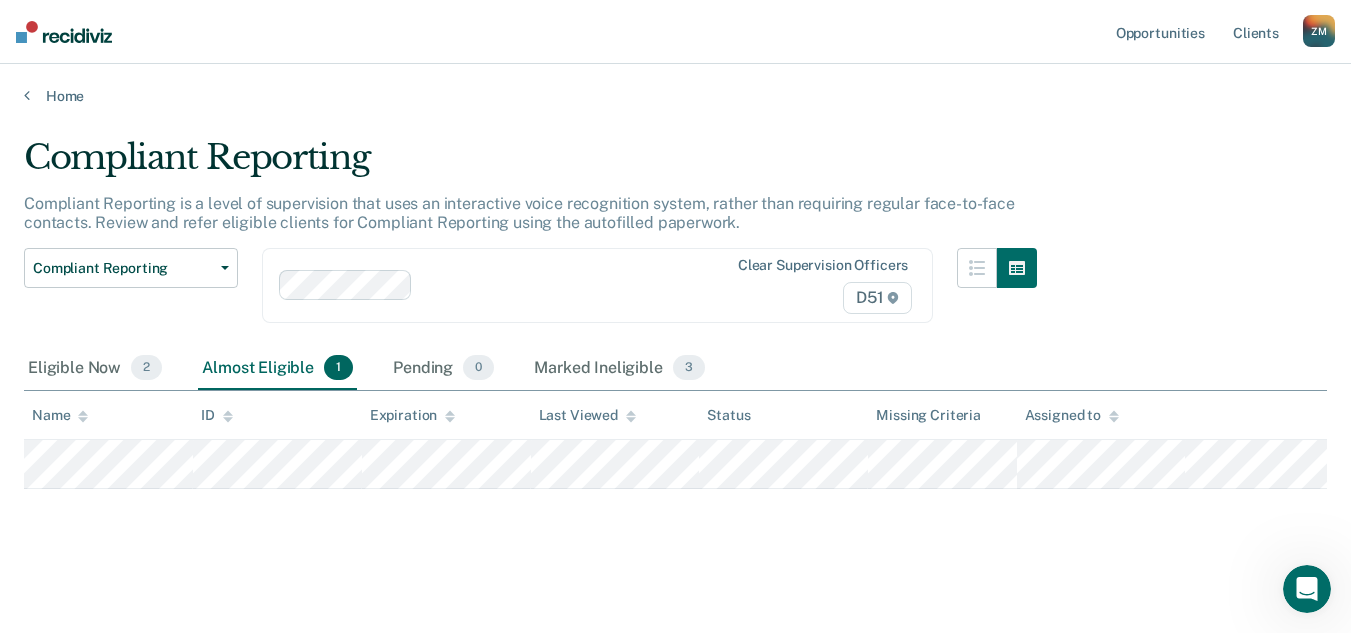scroll, scrollTop: 1, scrollLeft: 0, axis: vertical 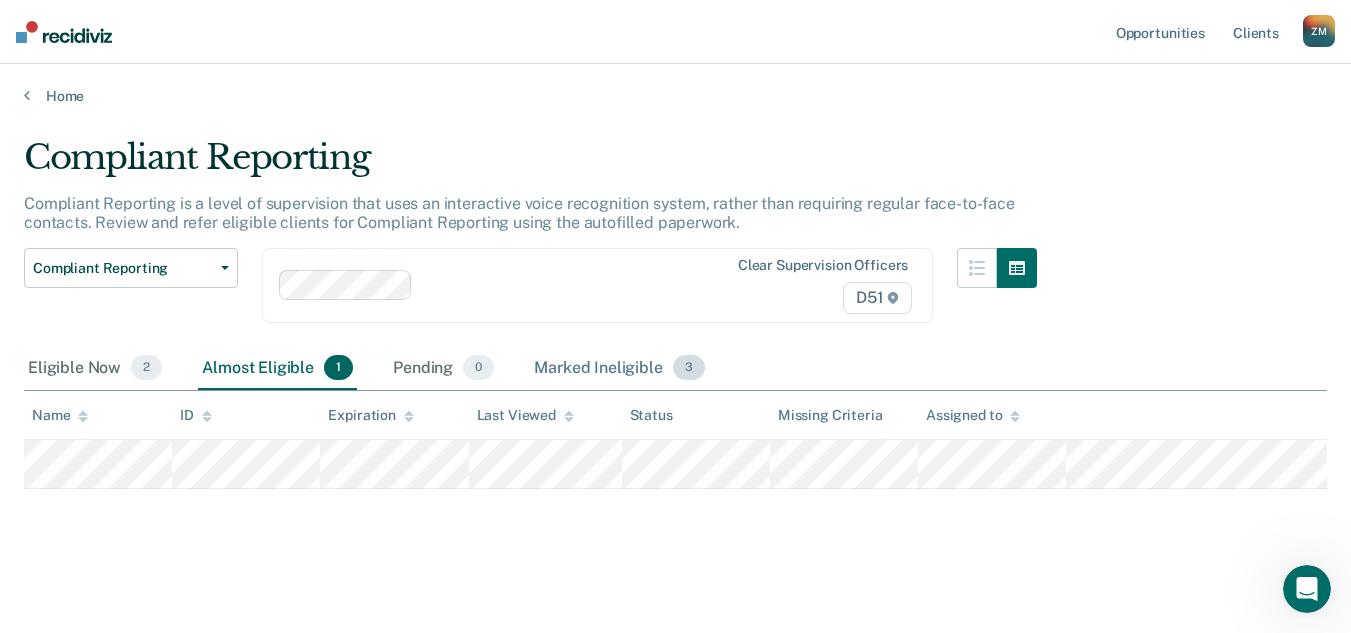 click on "Marked Ineligible 3" at bounding box center [619, 369] 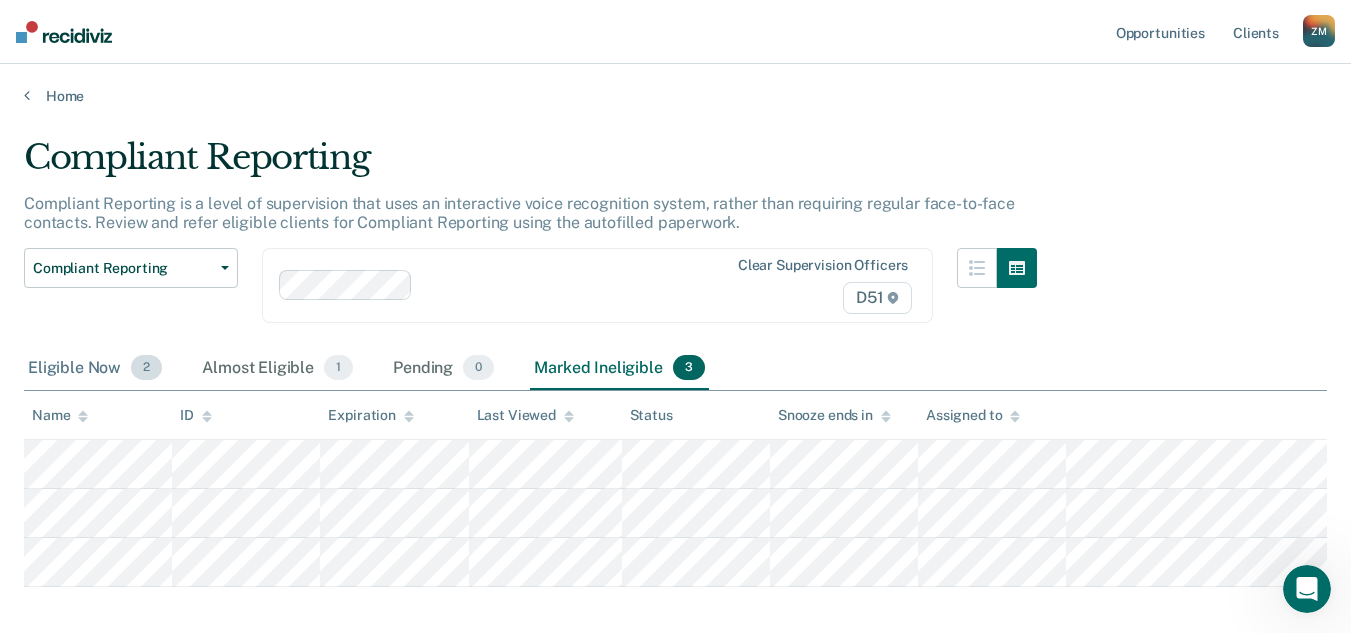 click on "Eligible Now 2" at bounding box center [95, 369] 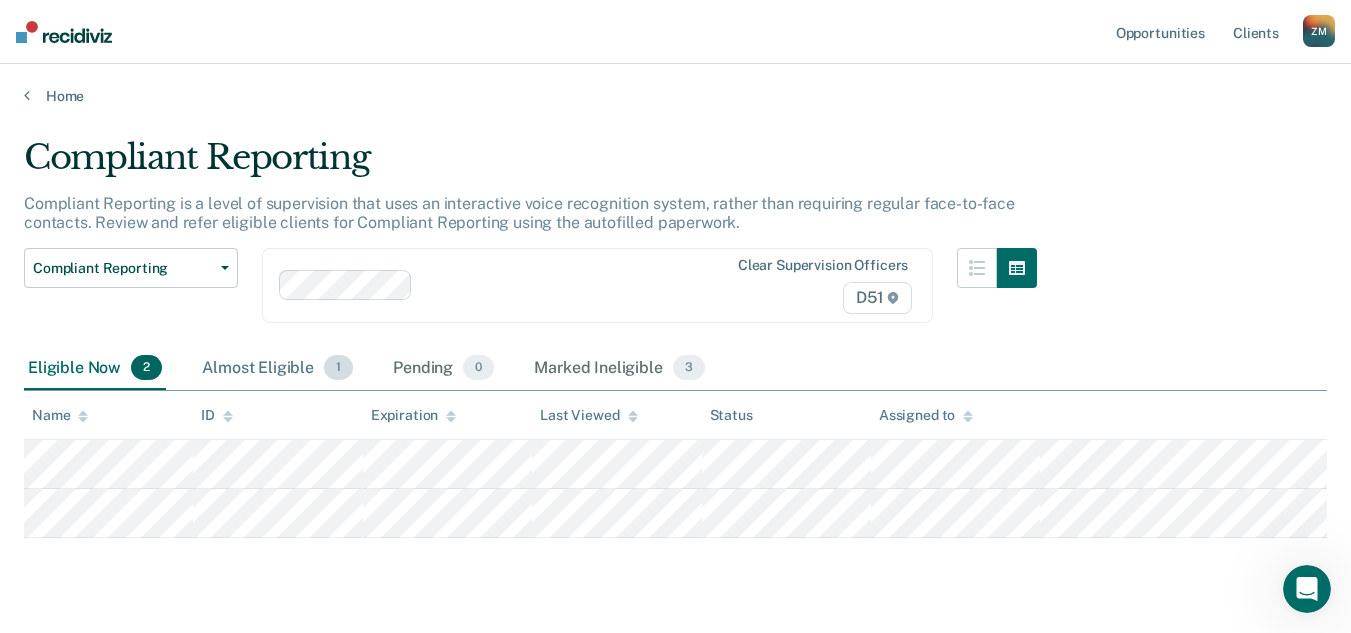 click on "Almost Eligible 1" at bounding box center (277, 369) 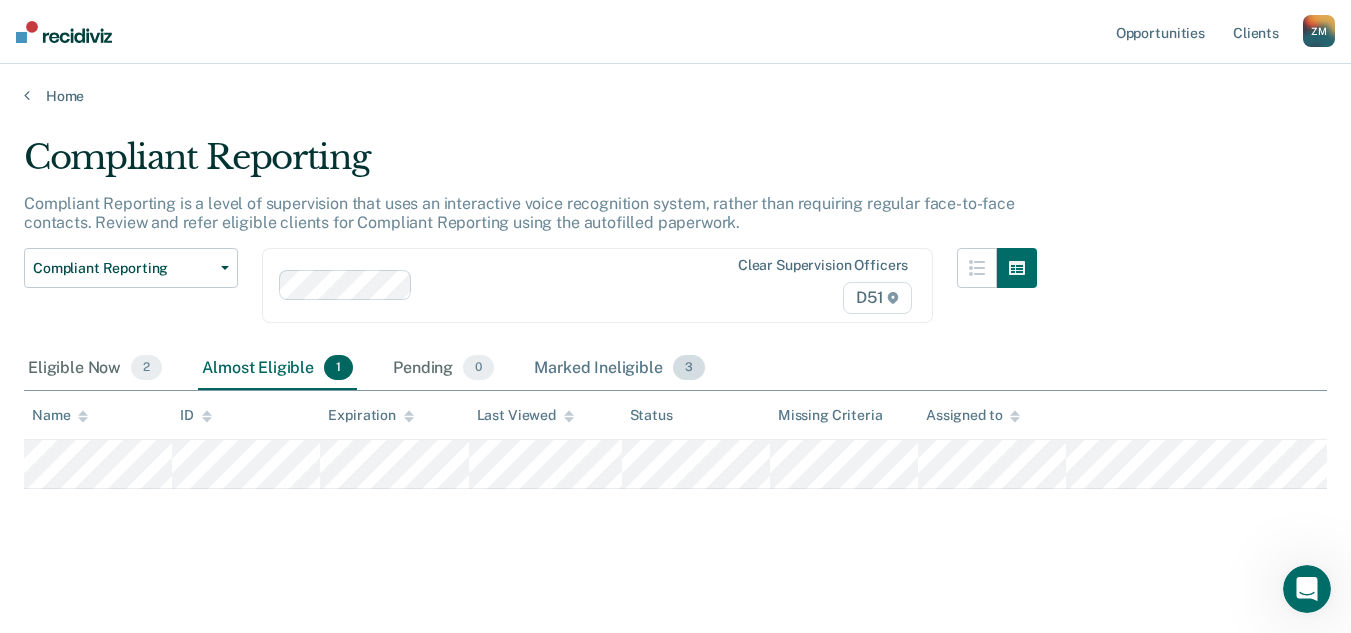 click on "Marked Ineligible 3" at bounding box center [619, 369] 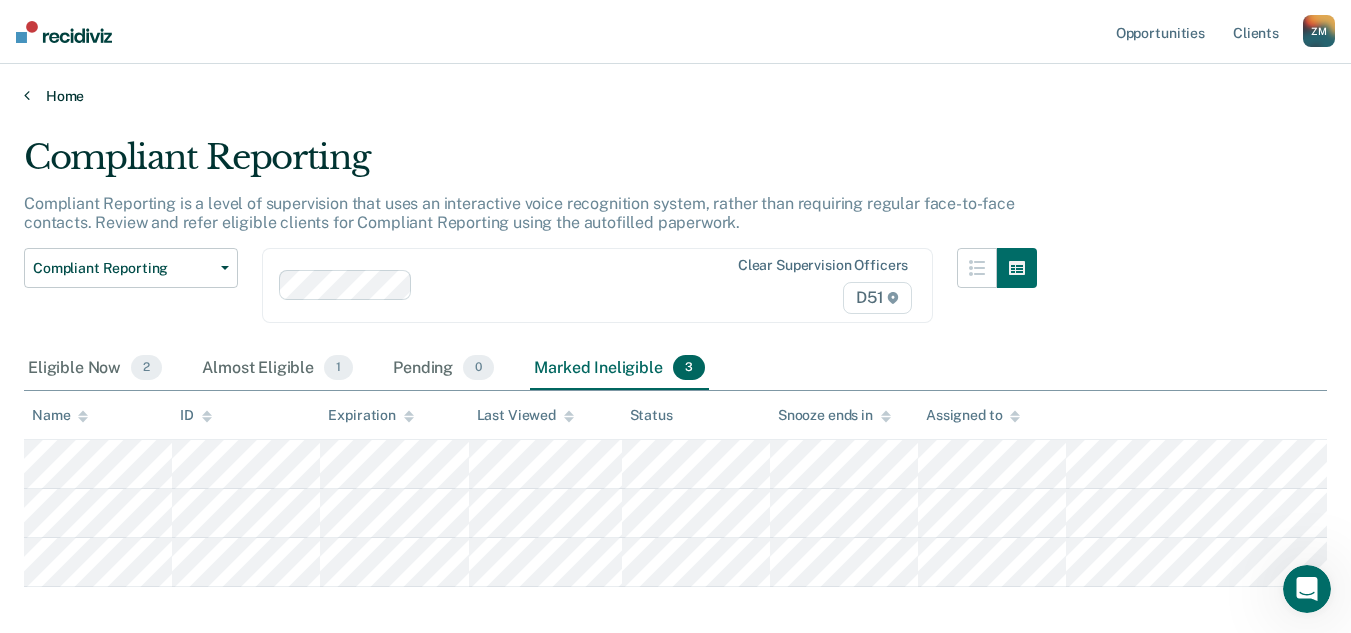 click on "Home" at bounding box center (675, 96) 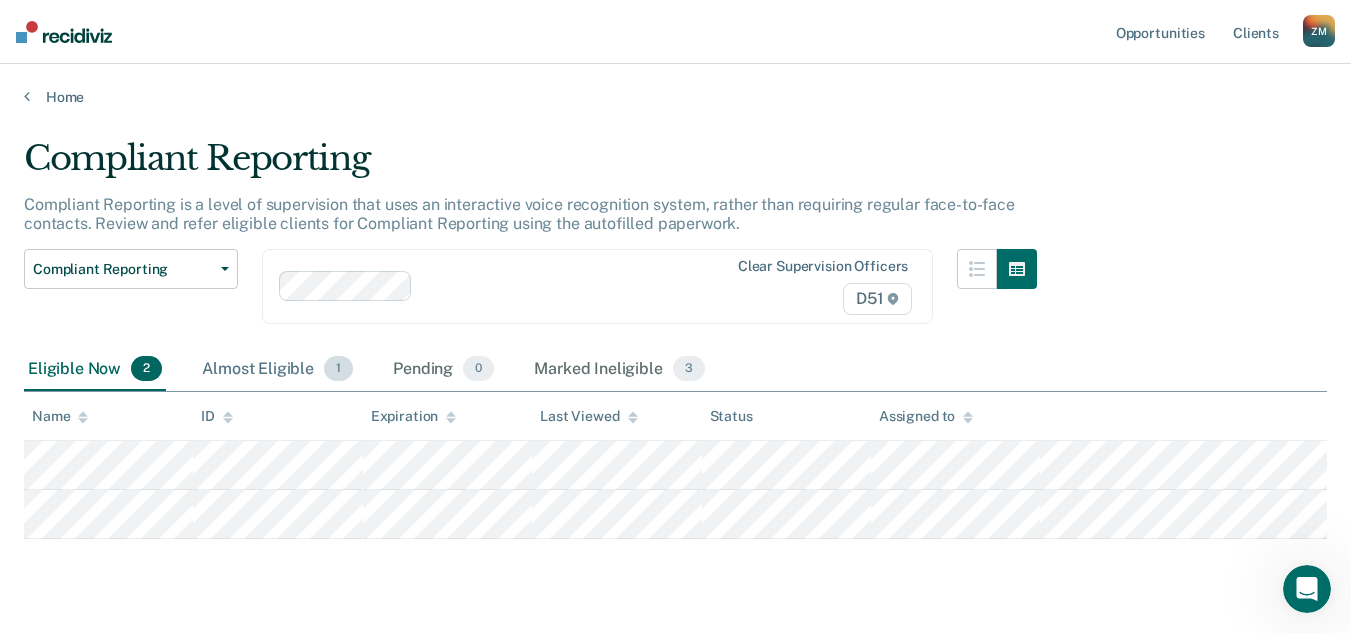 click on "Almost Eligible 1" at bounding box center [277, 370] 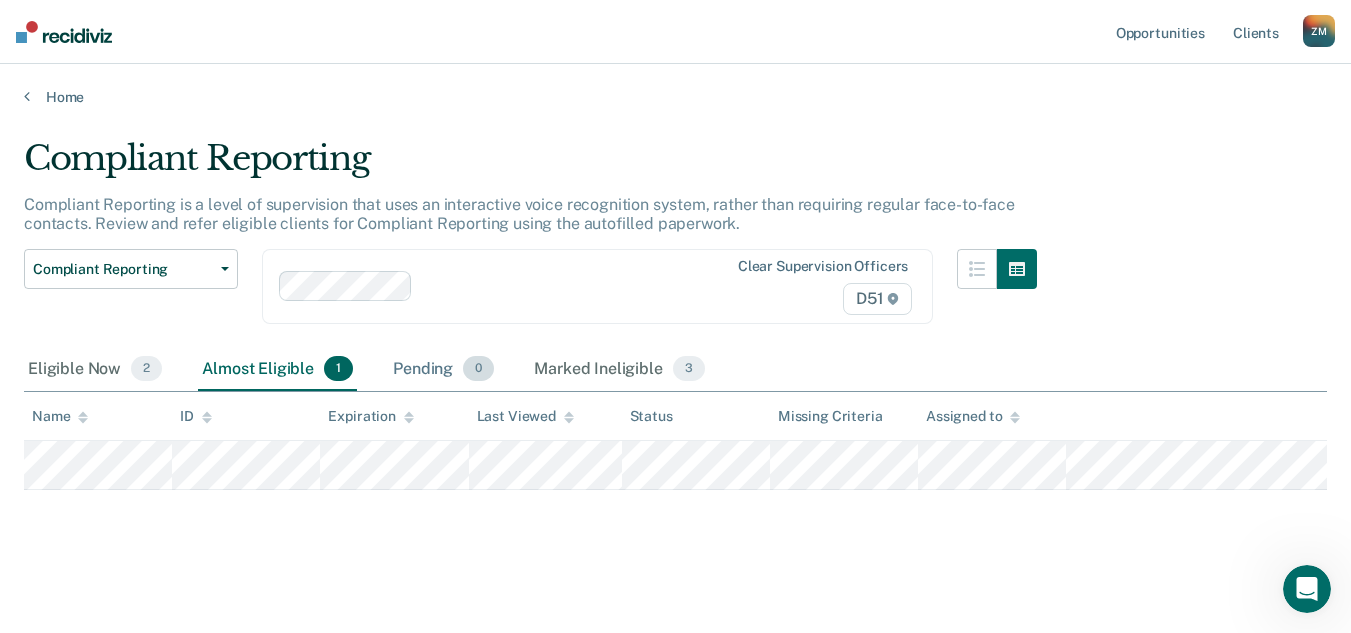 click on "Pending 0" at bounding box center (443, 370) 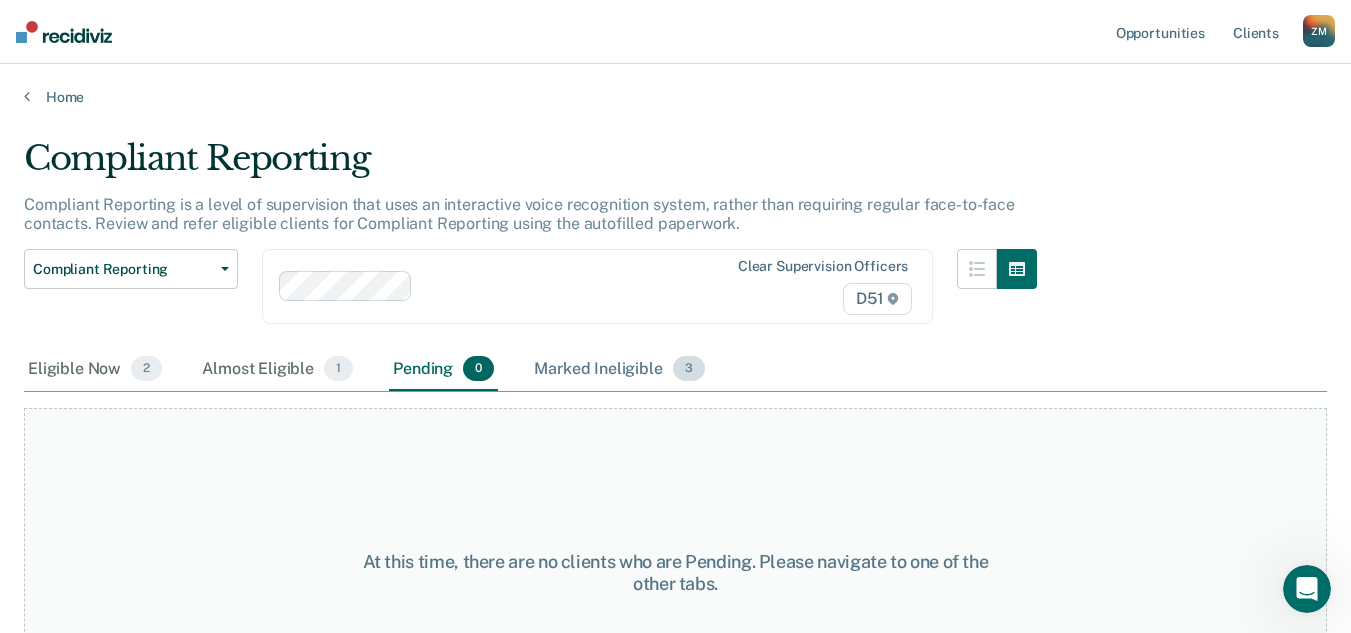 click on "Marked Ineligible 3" at bounding box center [619, 370] 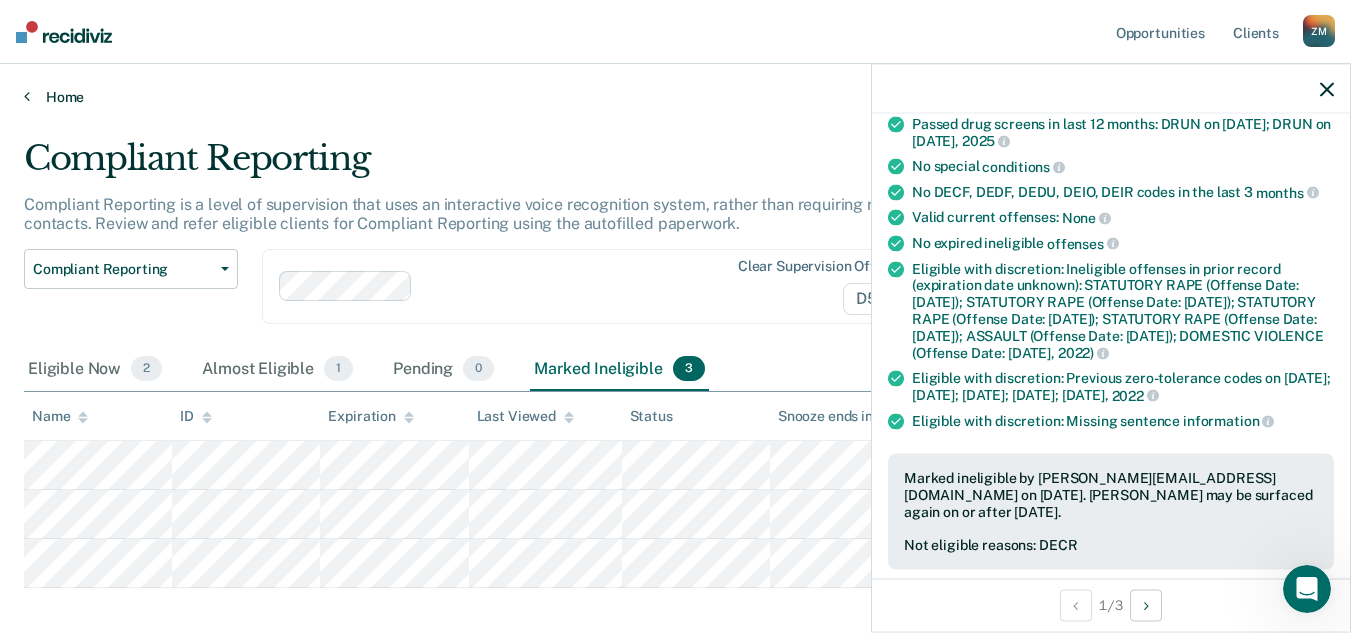 scroll, scrollTop: 200, scrollLeft: 0, axis: vertical 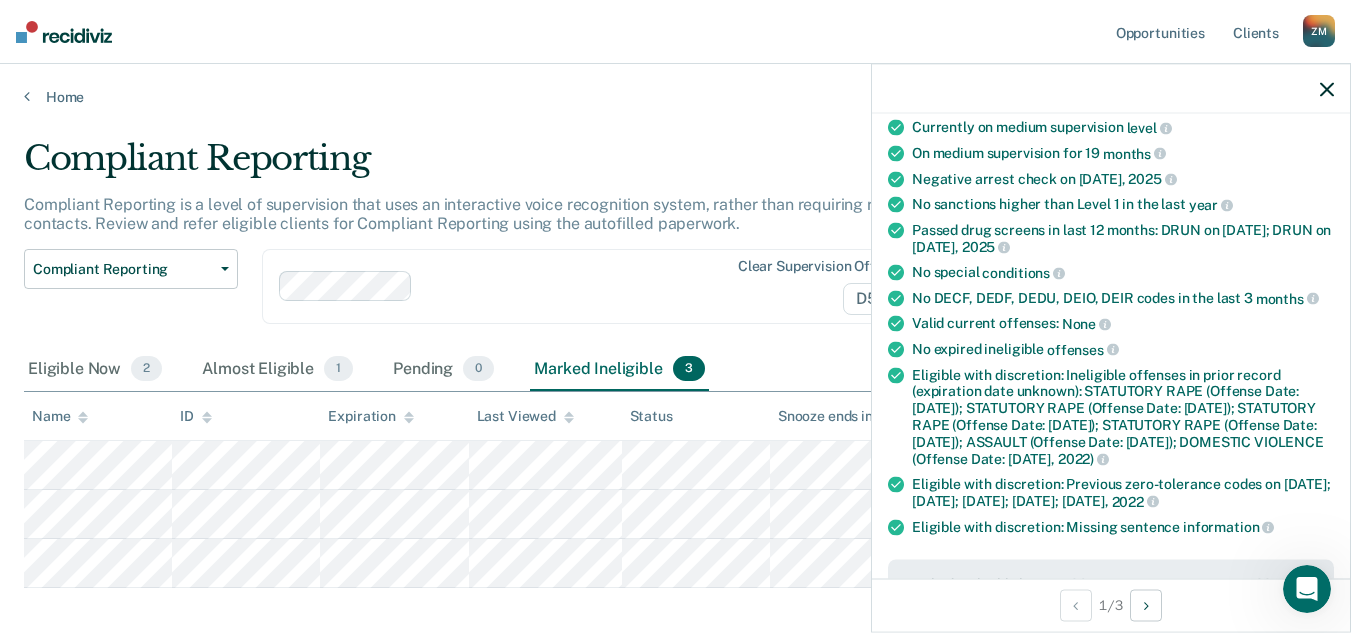 click at bounding box center [1111, 89] 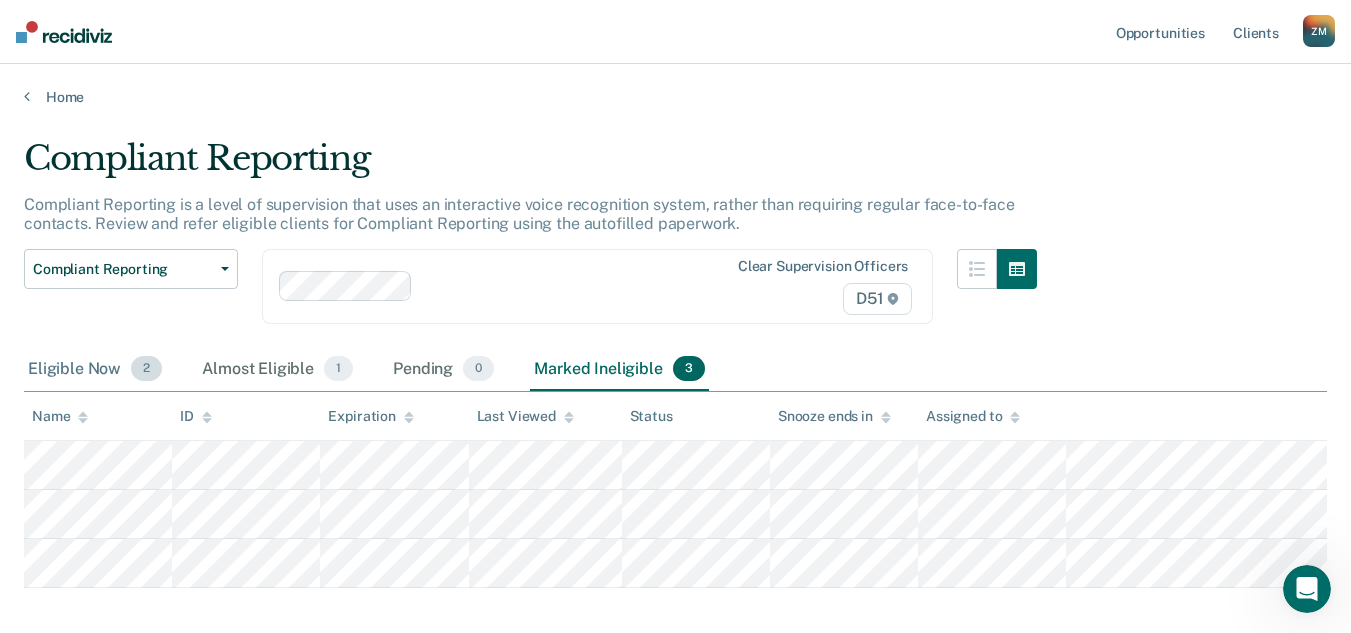click on "Eligible Now 2" at bounding box center [95, 370] 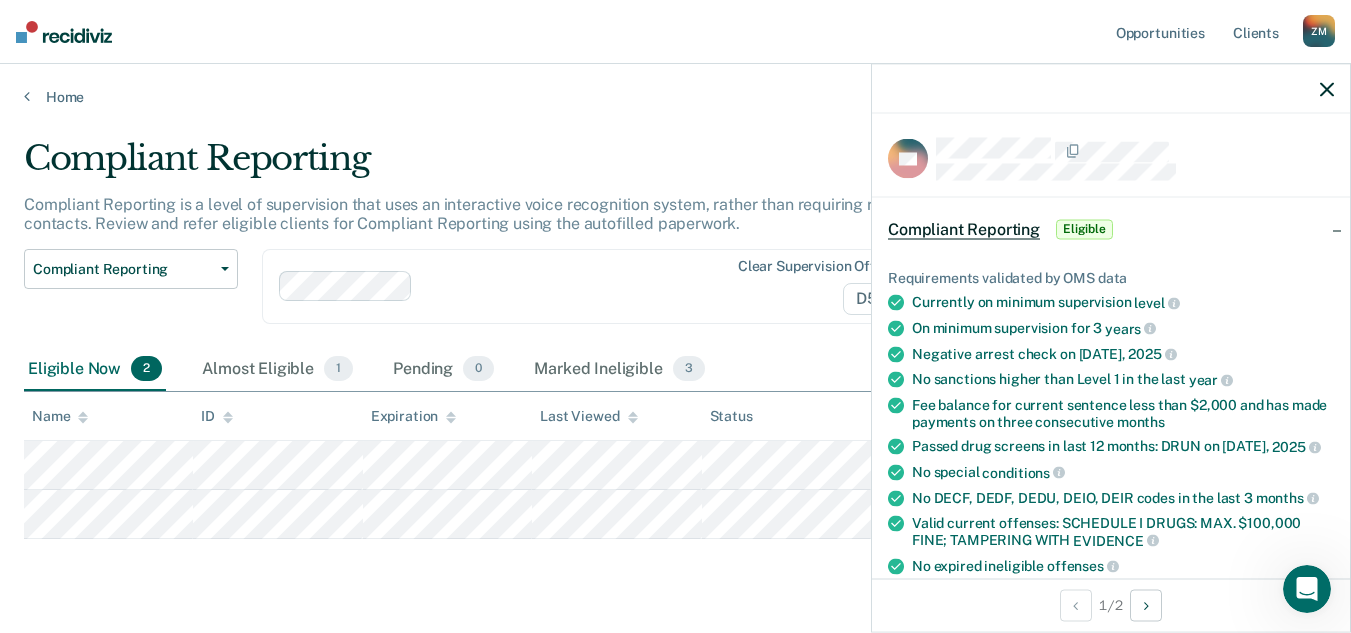 scroll, scrollTop: 400, scrollLeft: 0, axis: vertical 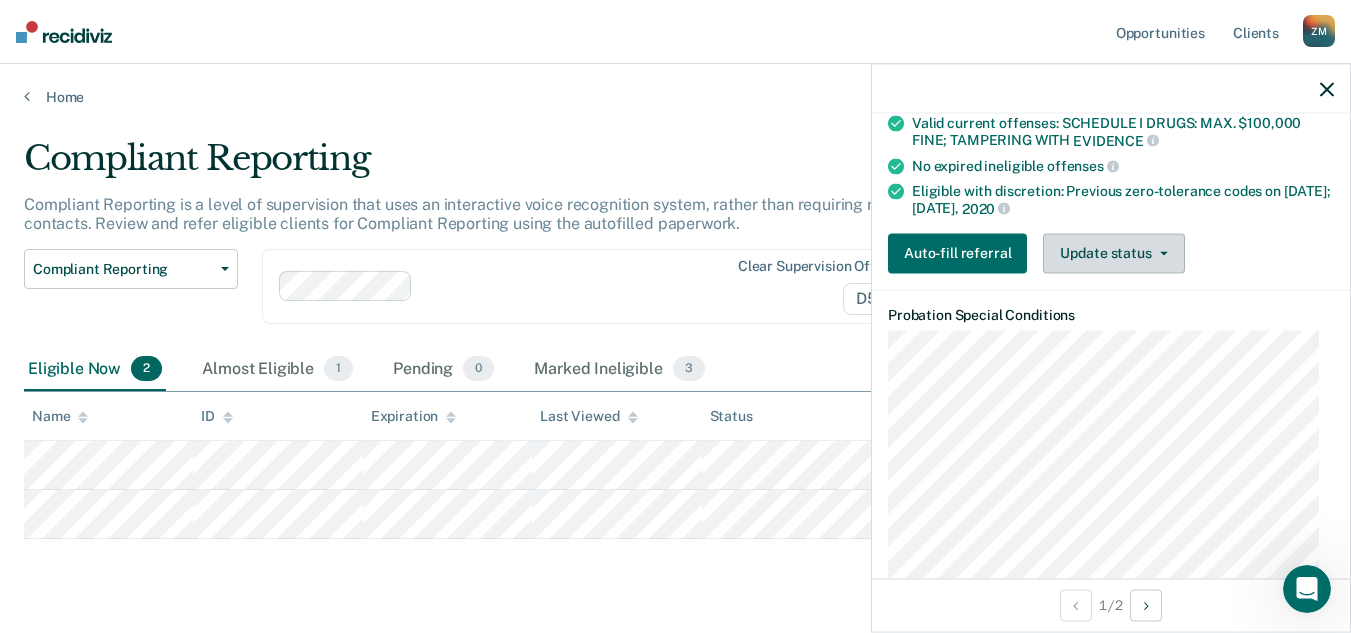 click on "Update status" at bounding box center [1113, 253] 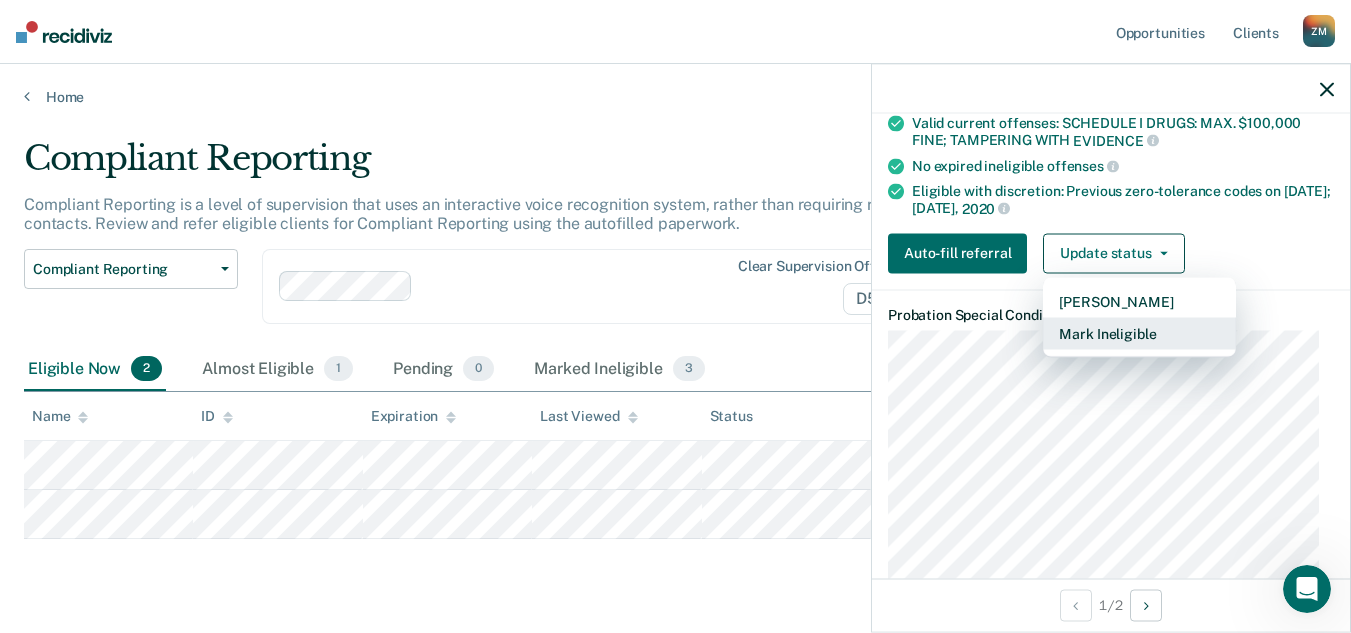 click on "Mark Ineligible" at bounding box center [1139, 333] 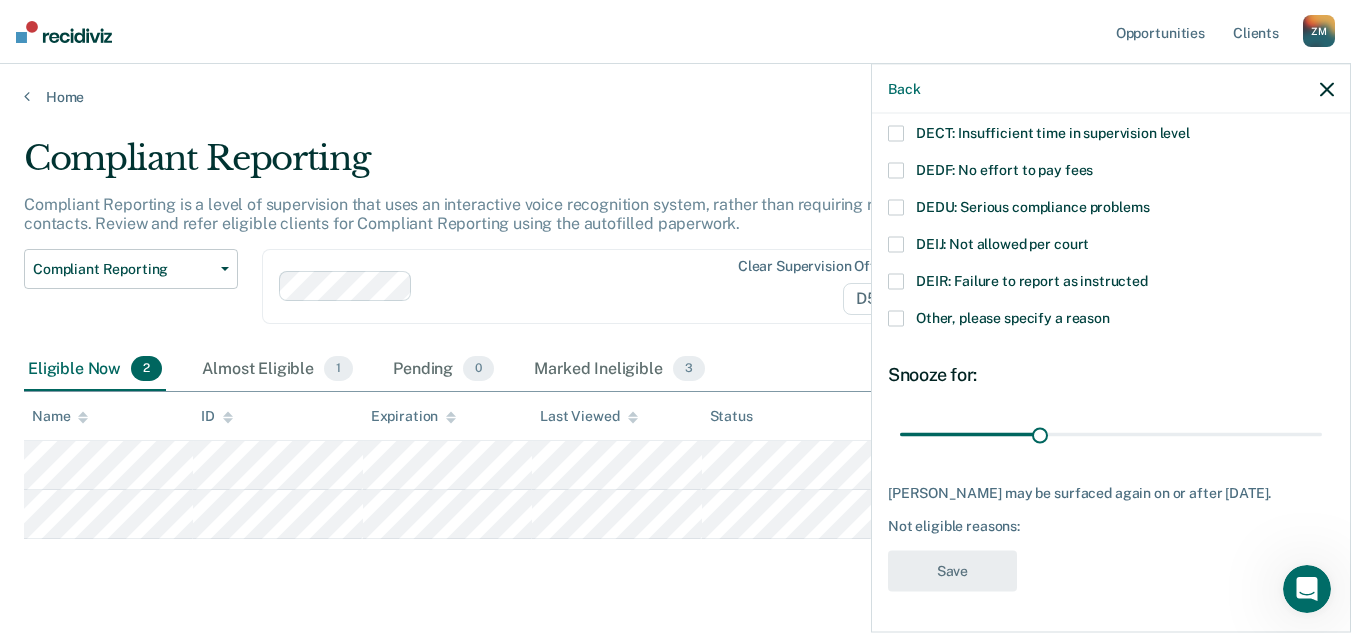 scroll, scrollTop: 212, scrollLeft: 0, axis: vertical 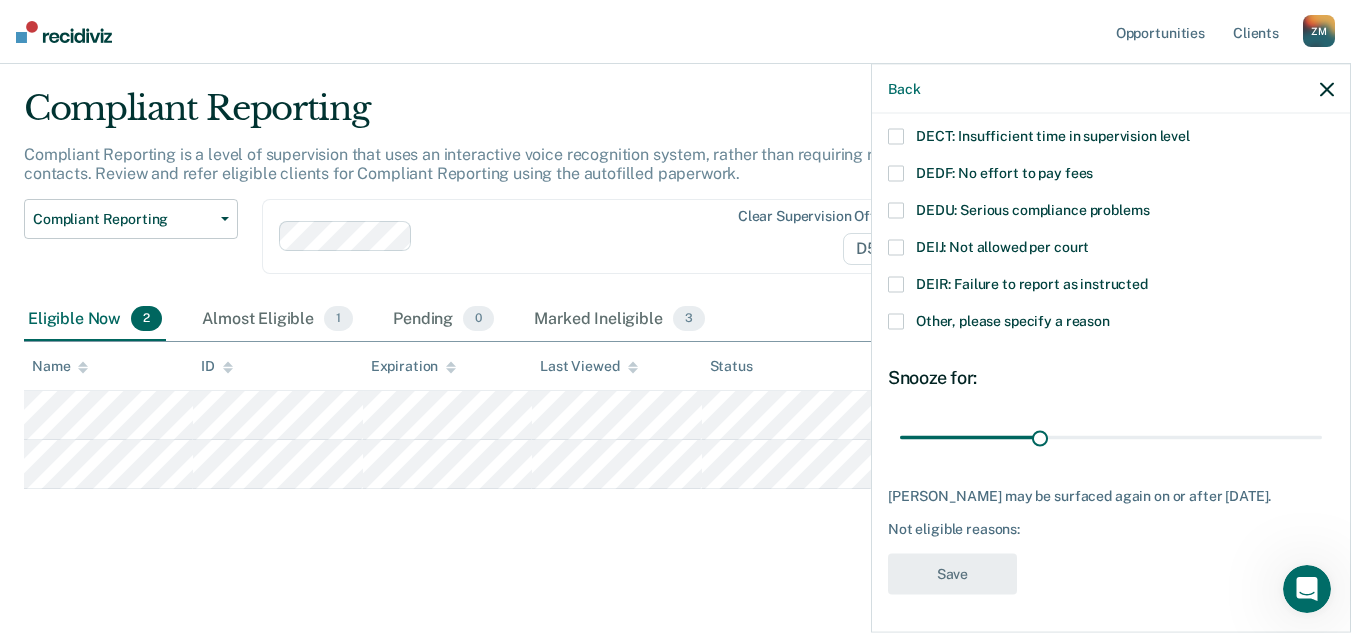 click on "Other, please specify a reason" at bounding box center [1013, 321] 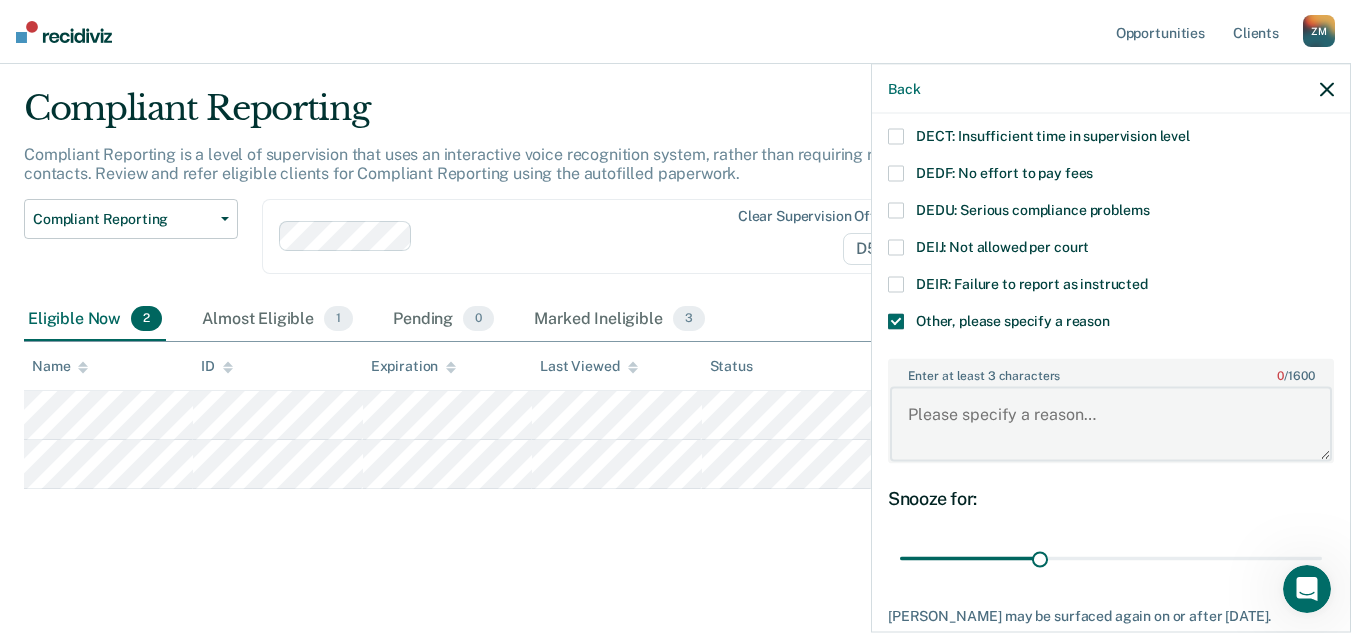 drag, startPoint x: 976, startPoint y: 436, endPoint x: 1067, endPoint y: 409, distance: 94.92102 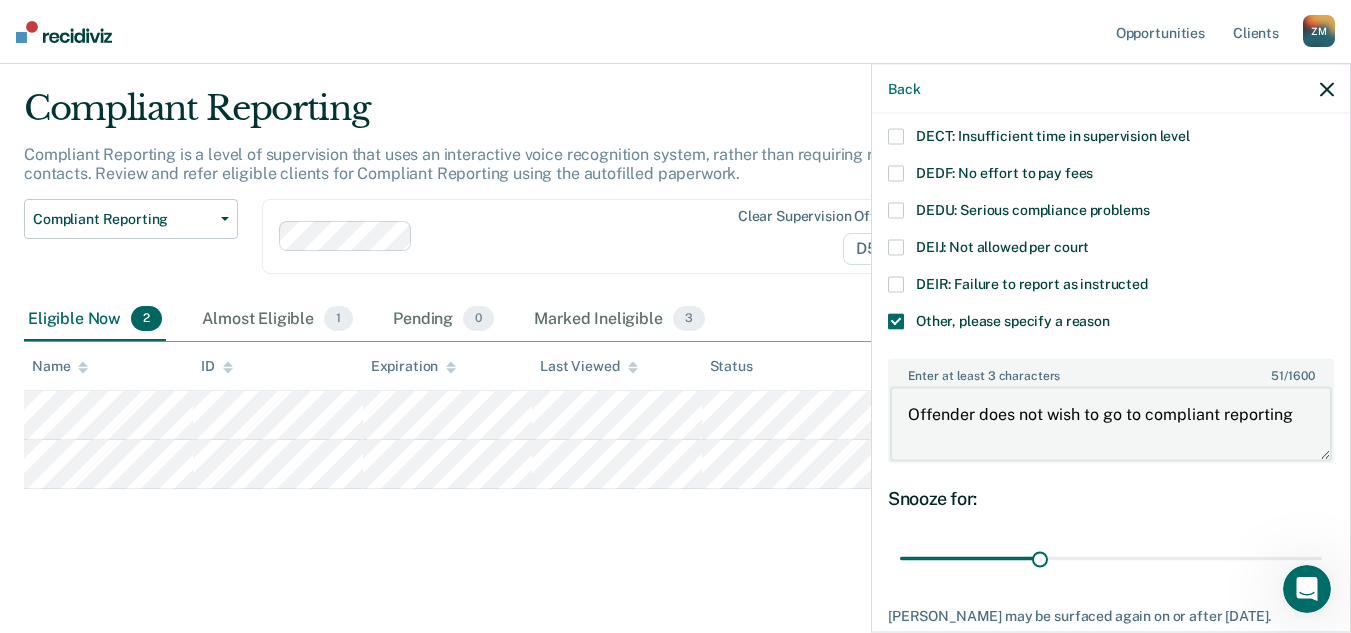 scroll, scrollTop: 333, scrollLeft: 0, axis: vertical 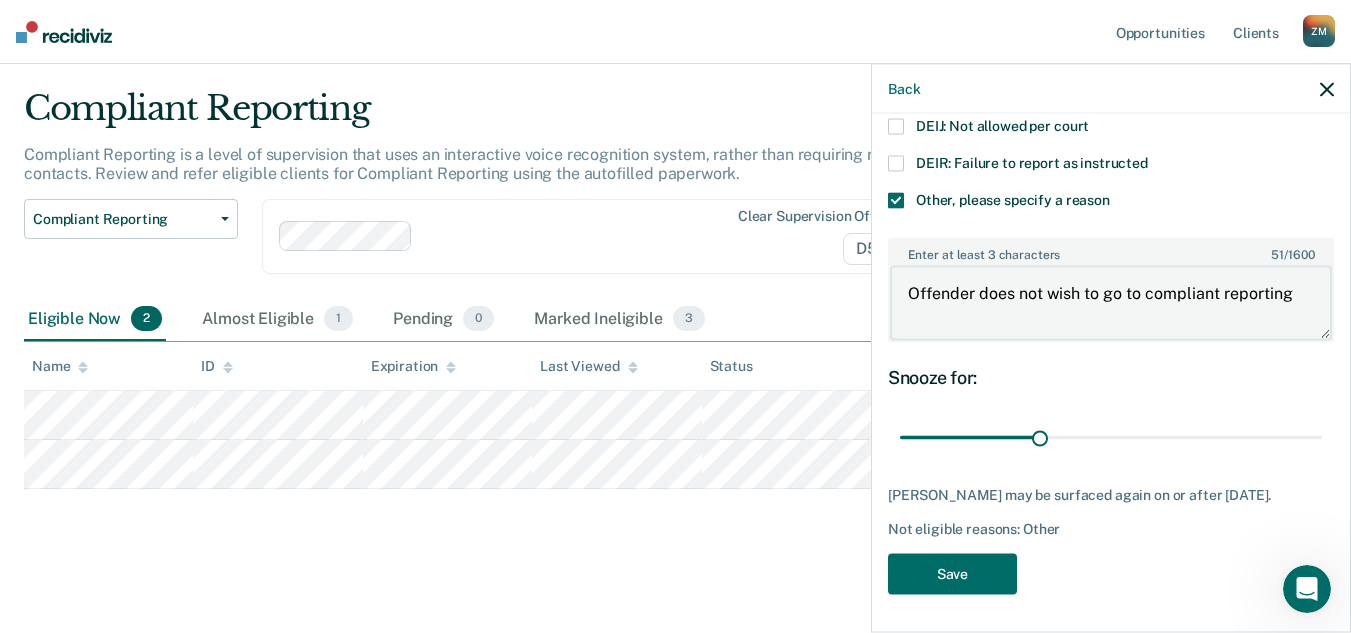 drag, startPoint x: 1150, startPoint y: 279, endPoint x: 1138, endPoint y: 294, distance: 19.209373 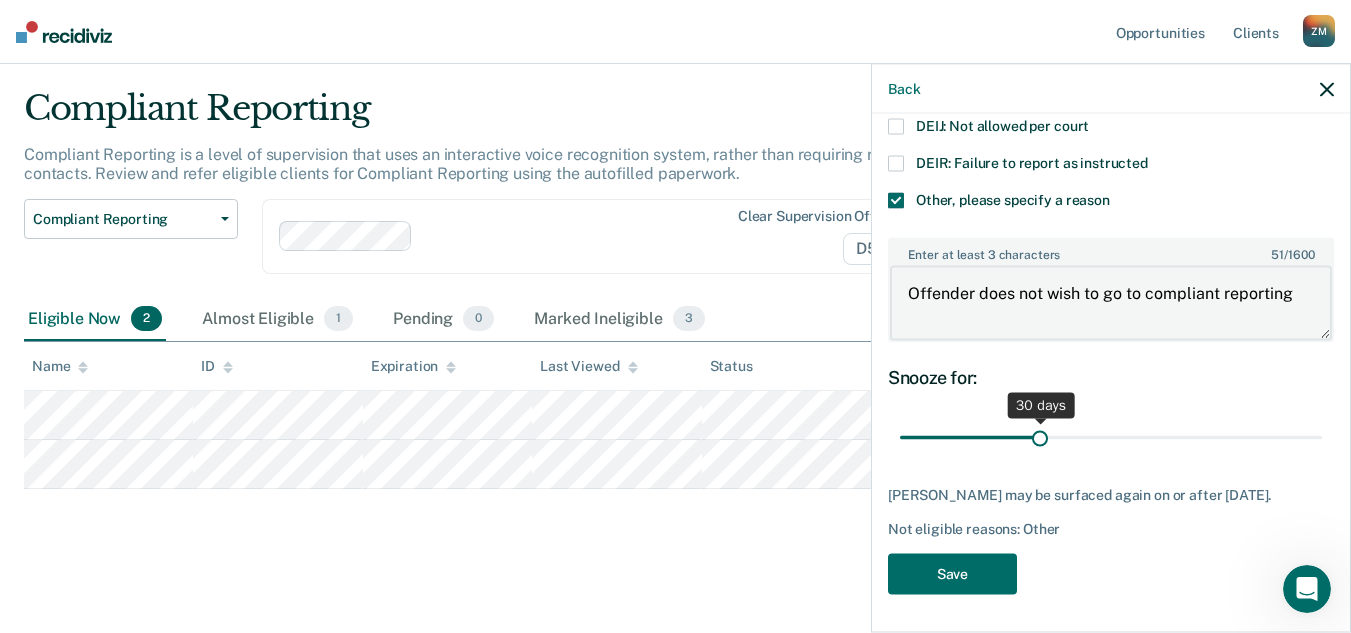 type on "Offender does not wish to go to compliant reporting" 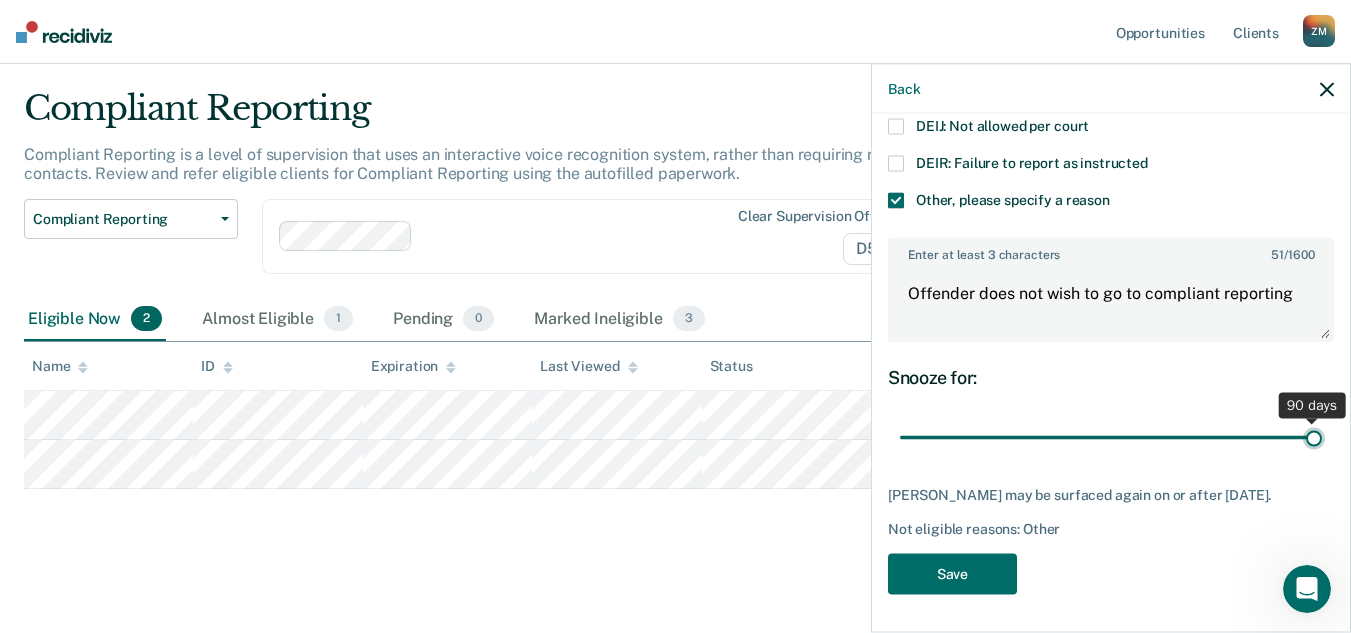 drag, startPoint x: 1428, startPoint y: 400, endPoint x: 1687, endPoint y: 384, distance: 259.49374 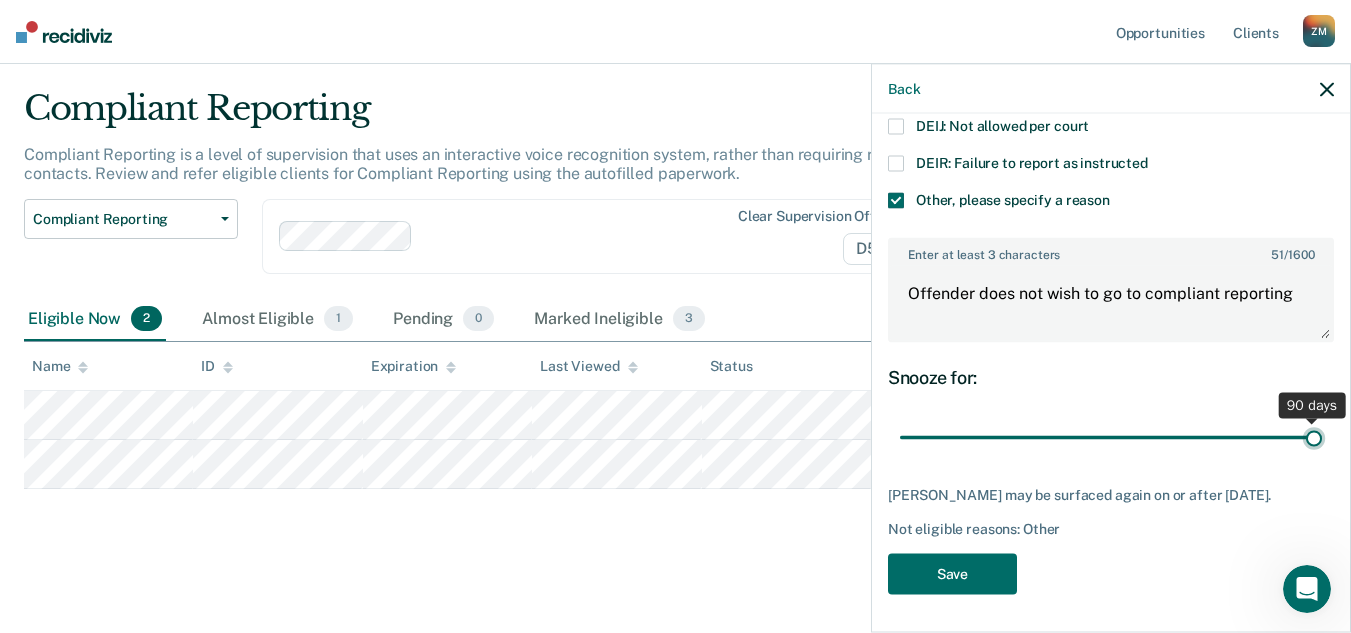 type on "90" 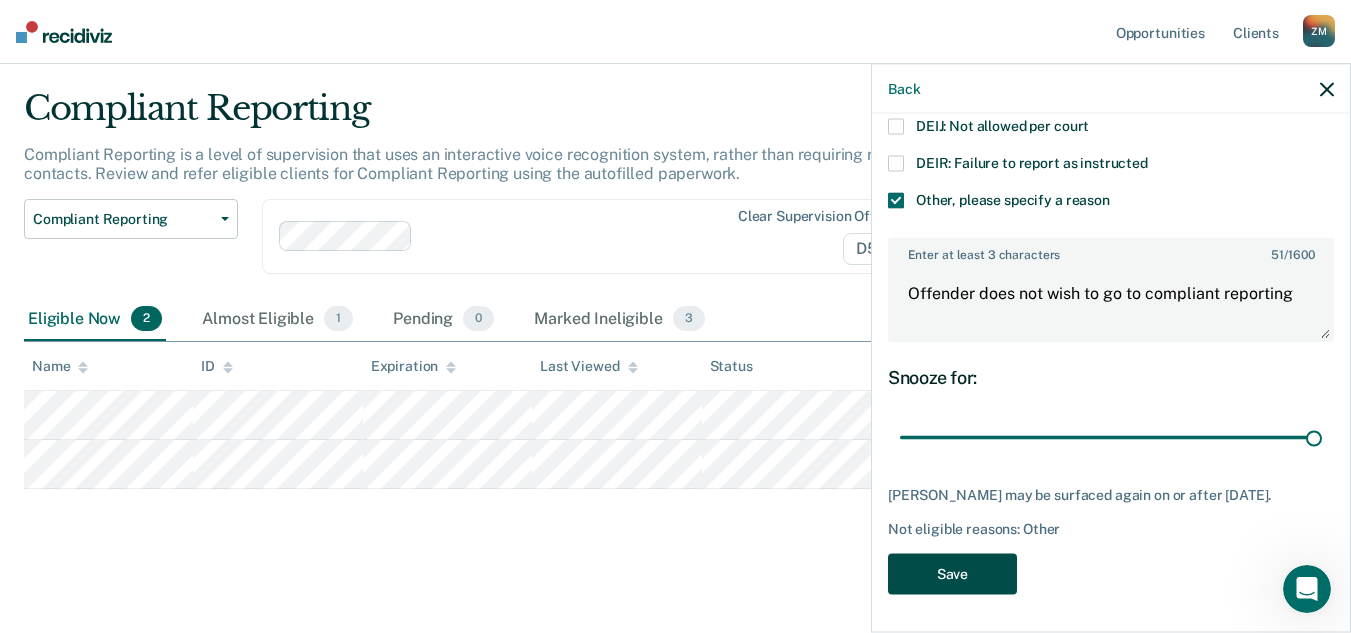 click on "Save" at bounding box center (952, 573) 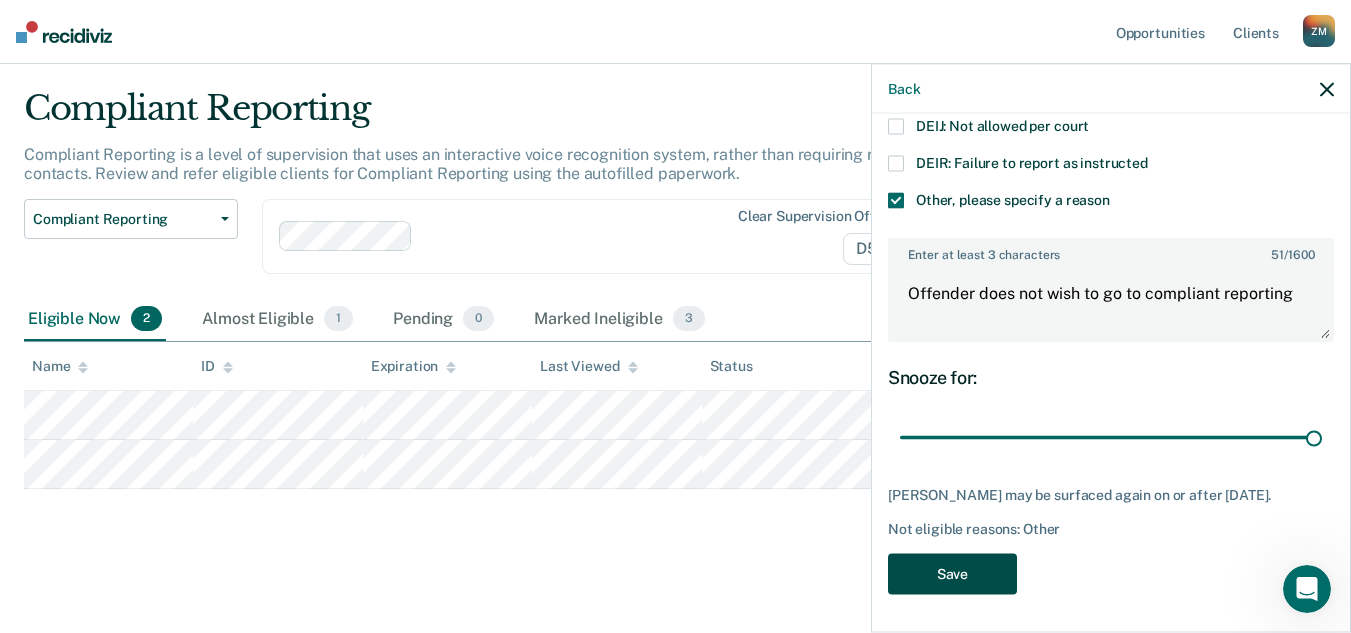 scroll, scrollTop: 1, scrollLeft: 0, axis: vertical 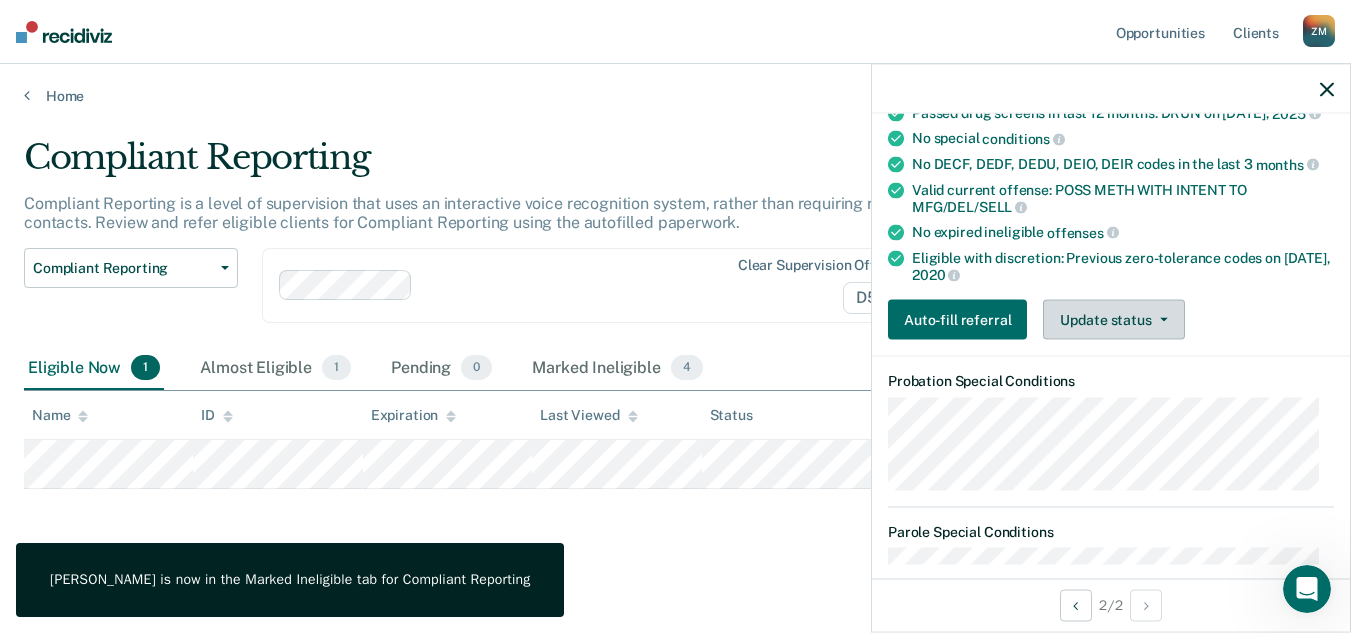 click on "Update status" at bounding box center [1113, 320] 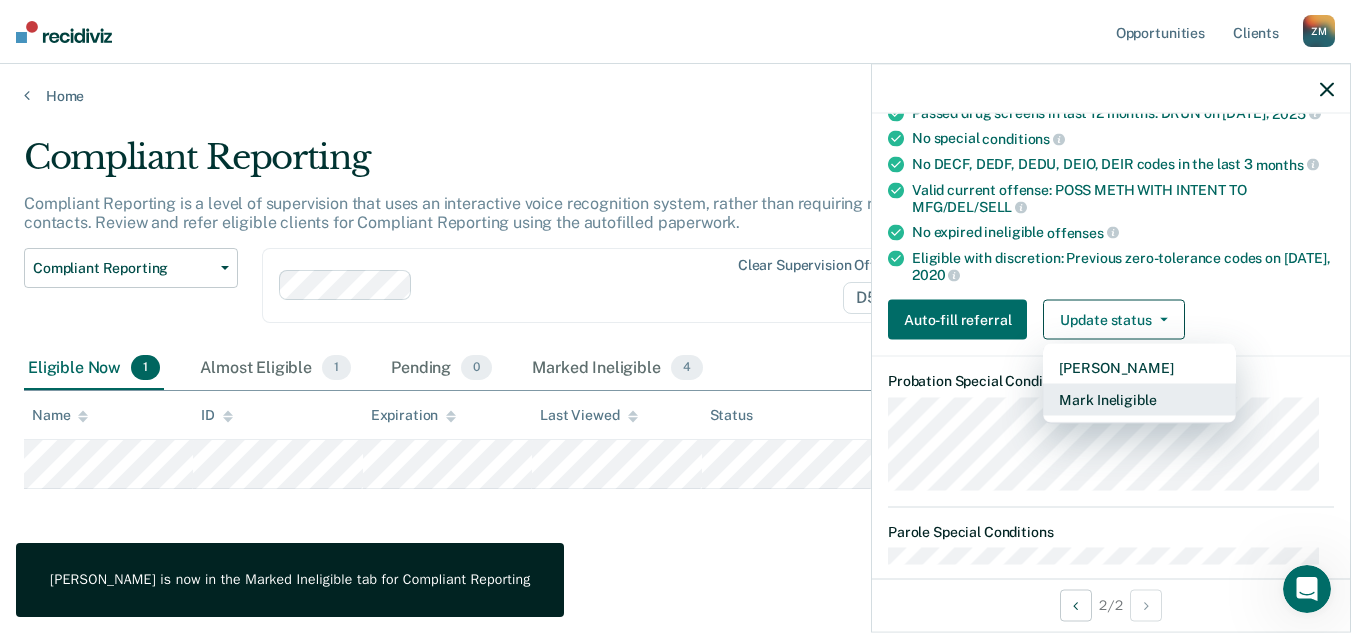 click on "Mark Ineligible" at bounding box center [1139, 400] 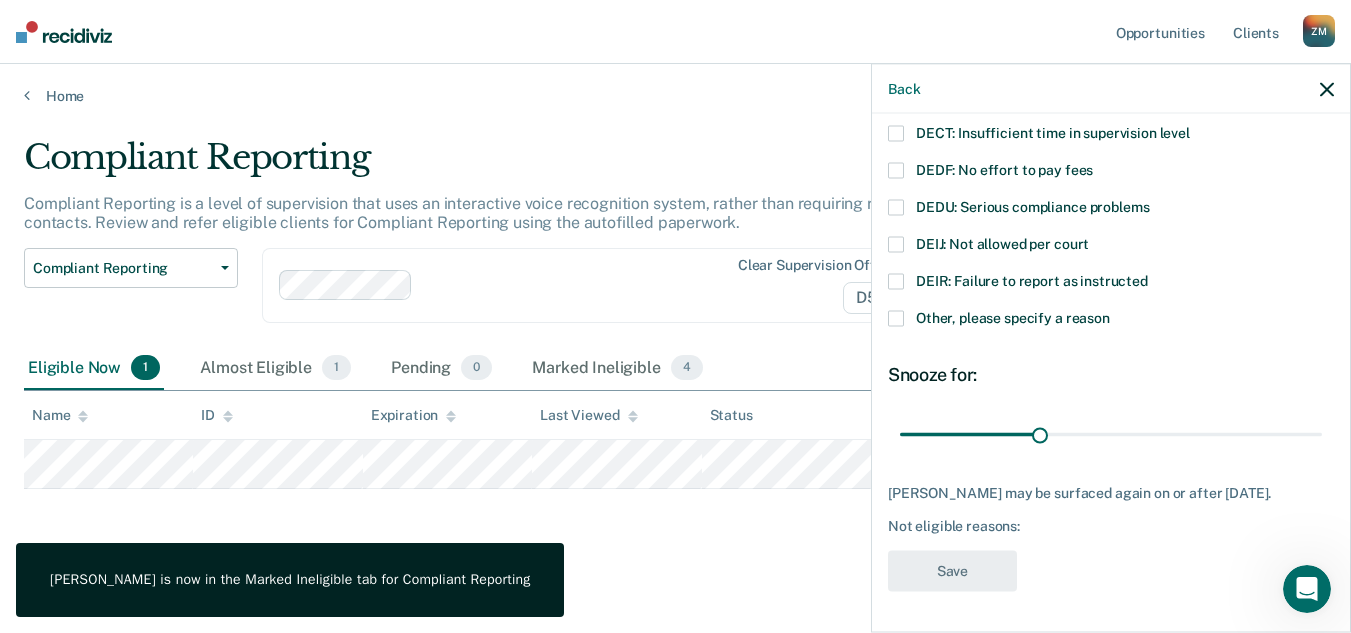 scroll, scrollTop: 212, scrollLeft: 0, axis: vertical 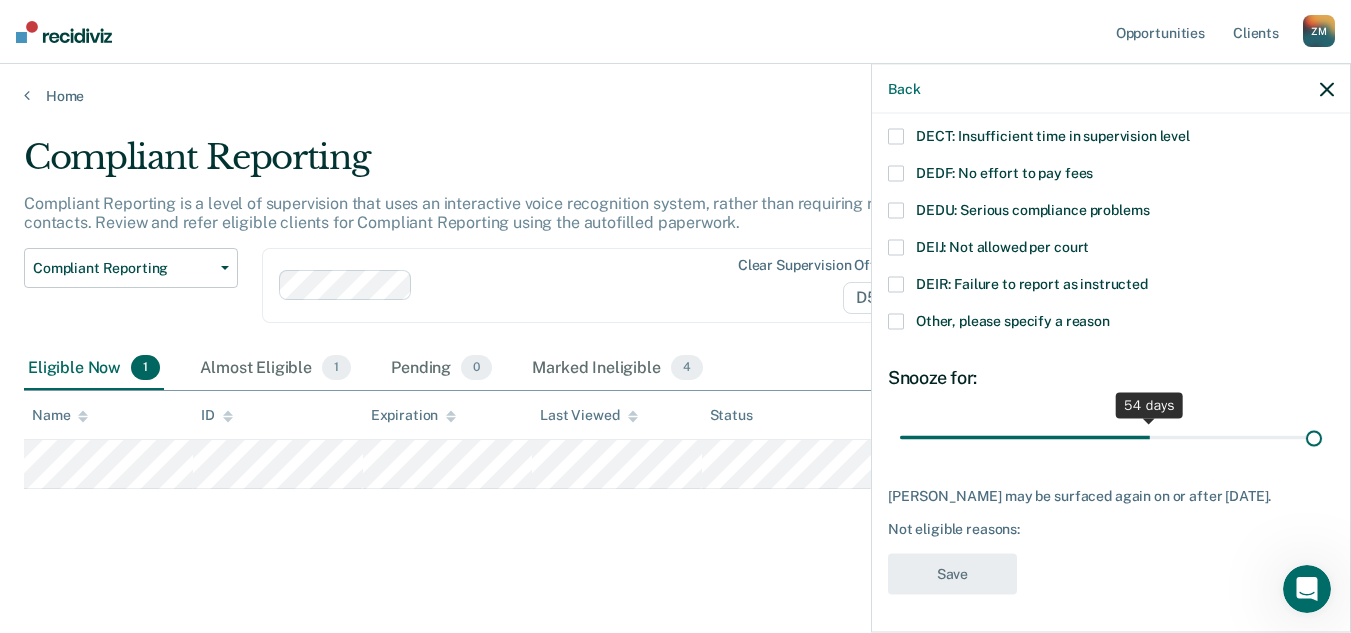 drag, startPoint x: 1035, startPoint y: 435, endPoint x: 2038, endPoint y: 397, distance: 1003.7196 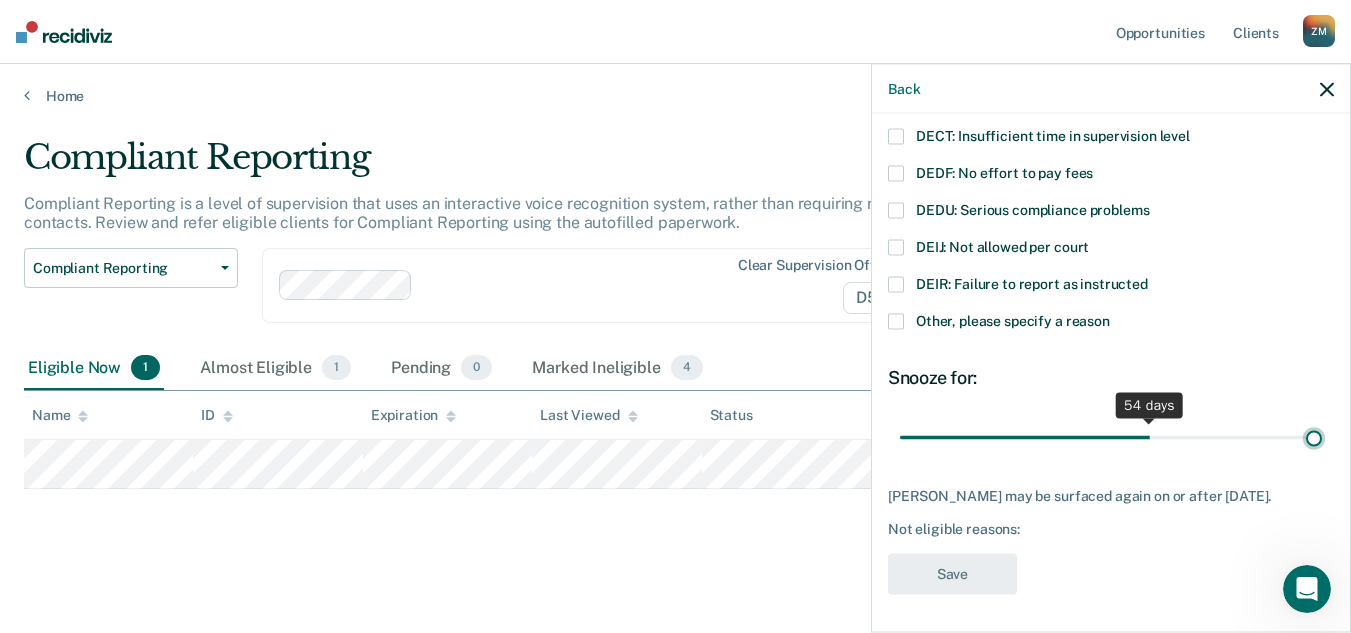 type on "90" 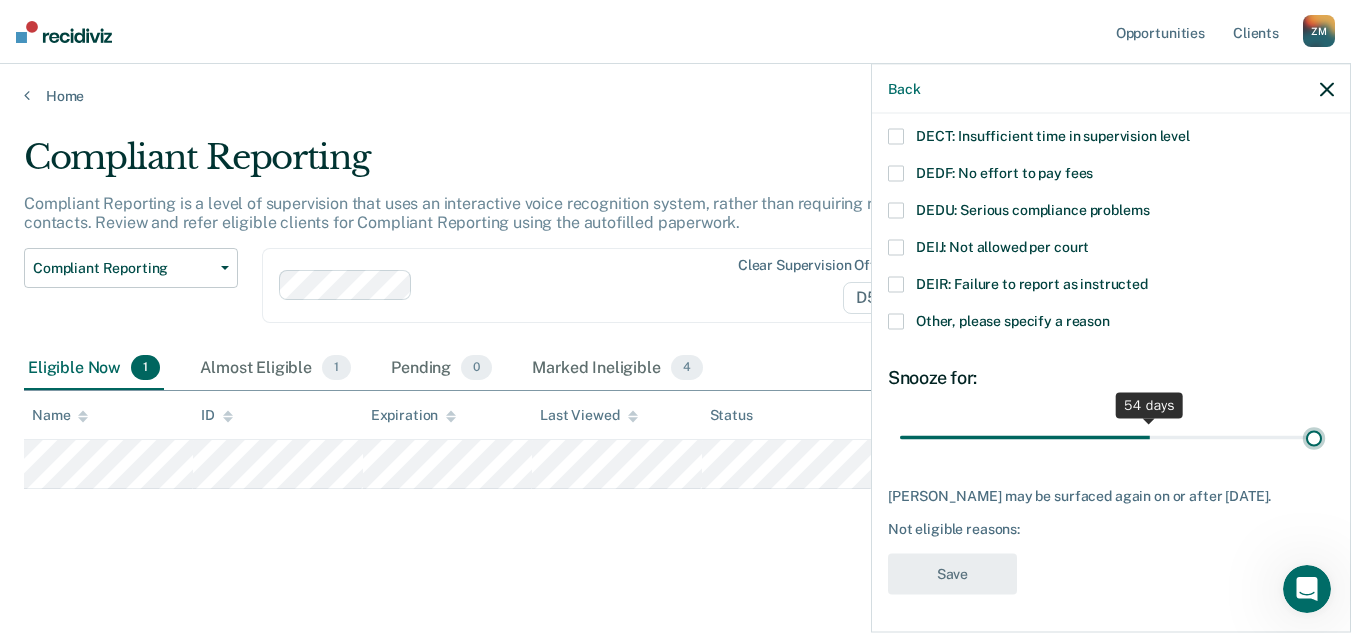 click at bounding box center (1111, 437) 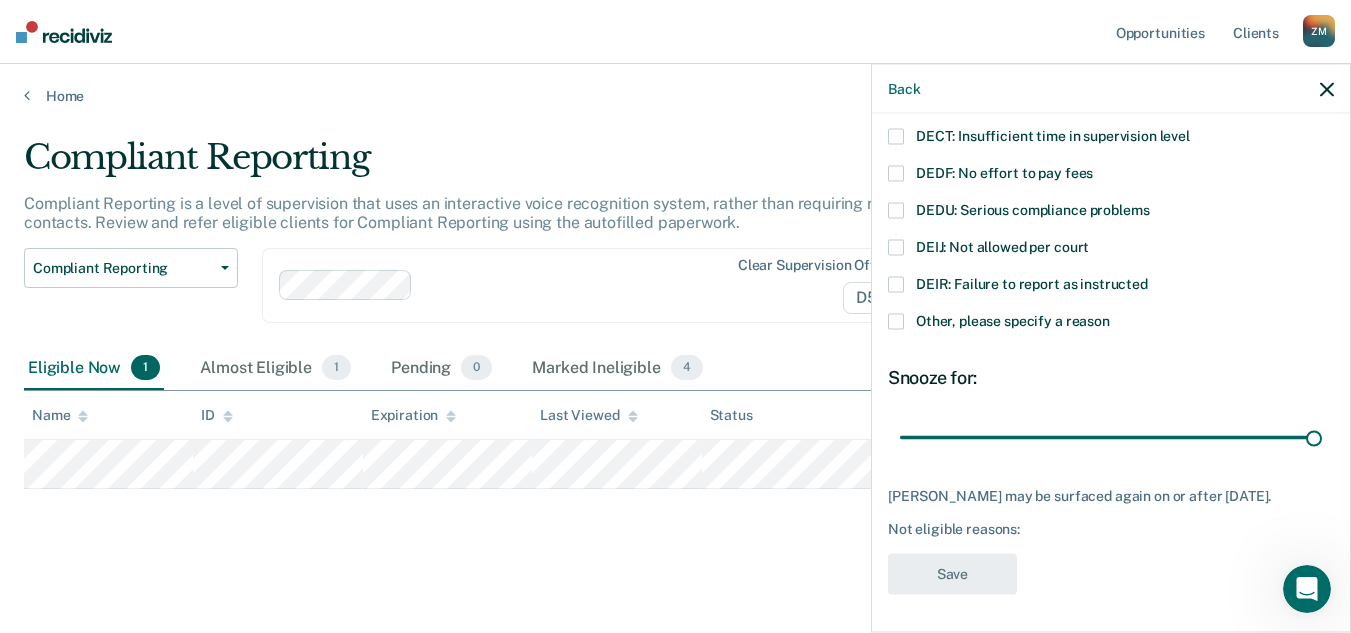click on "Other, please specify a reason" at bounding box center [1013, 321] 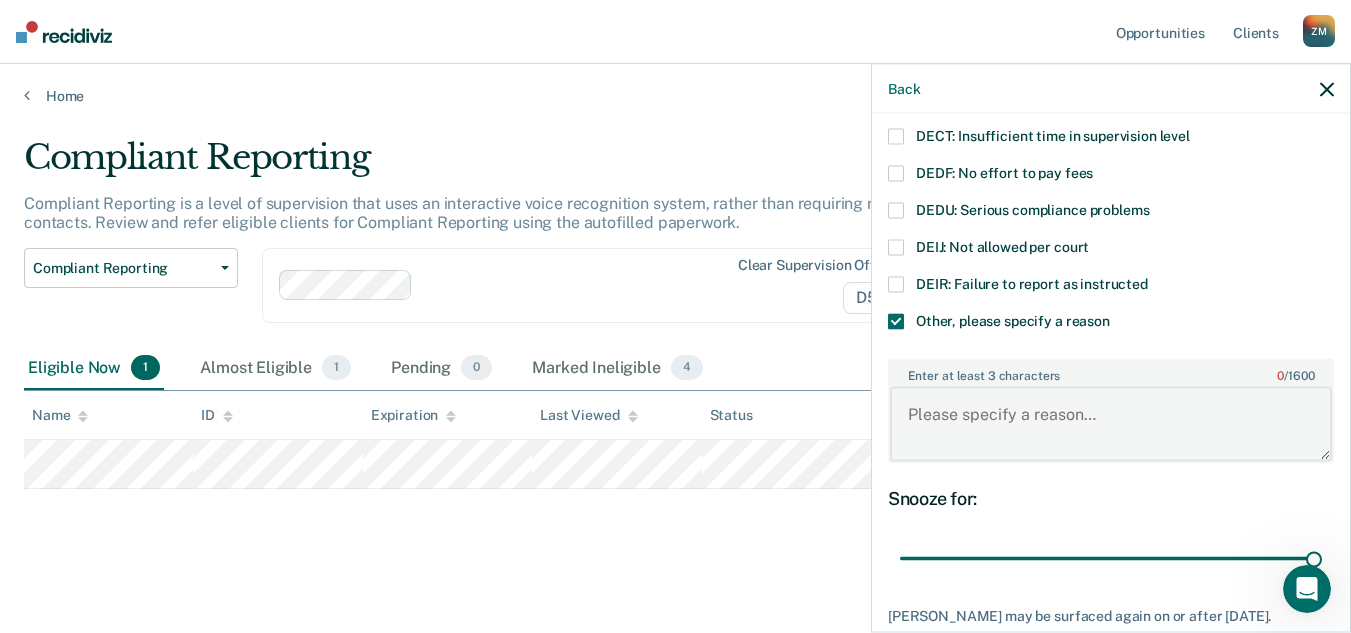 paste on "Offender does not wish to go to compliant reporting" 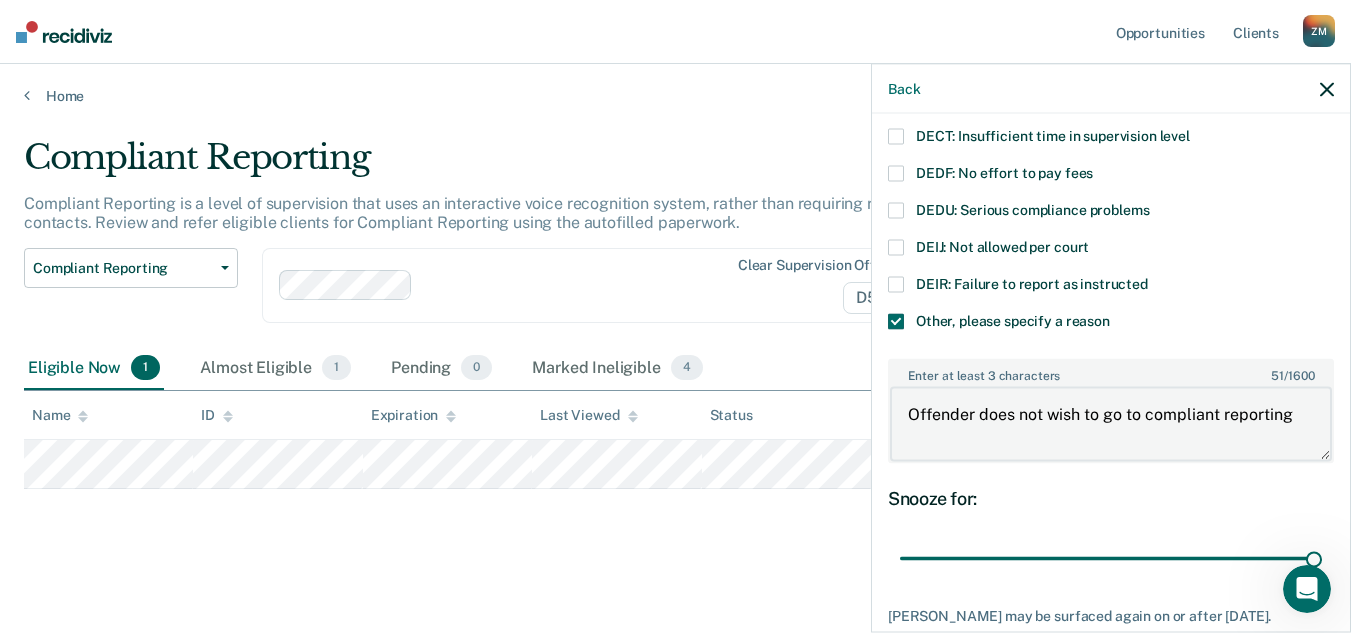 scroll, scrollTop: 350, scrollLeft: 0, axis: vertical 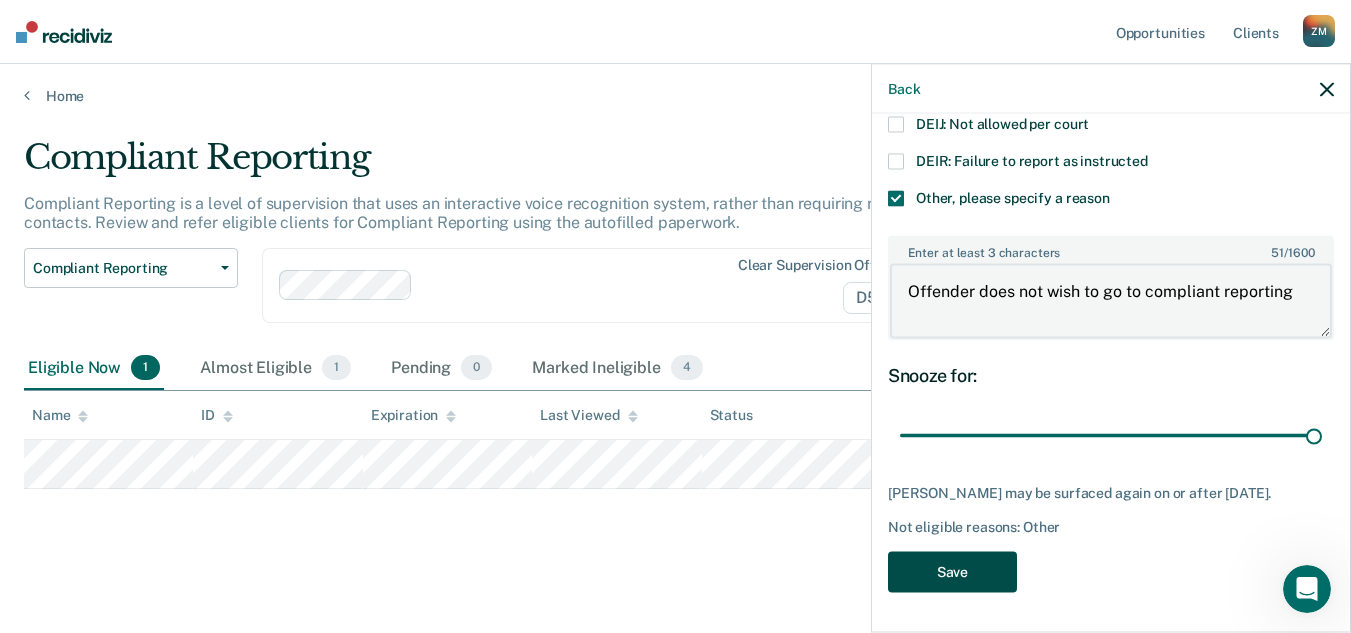 type on "Offender does not wish to go to compliant reporting" 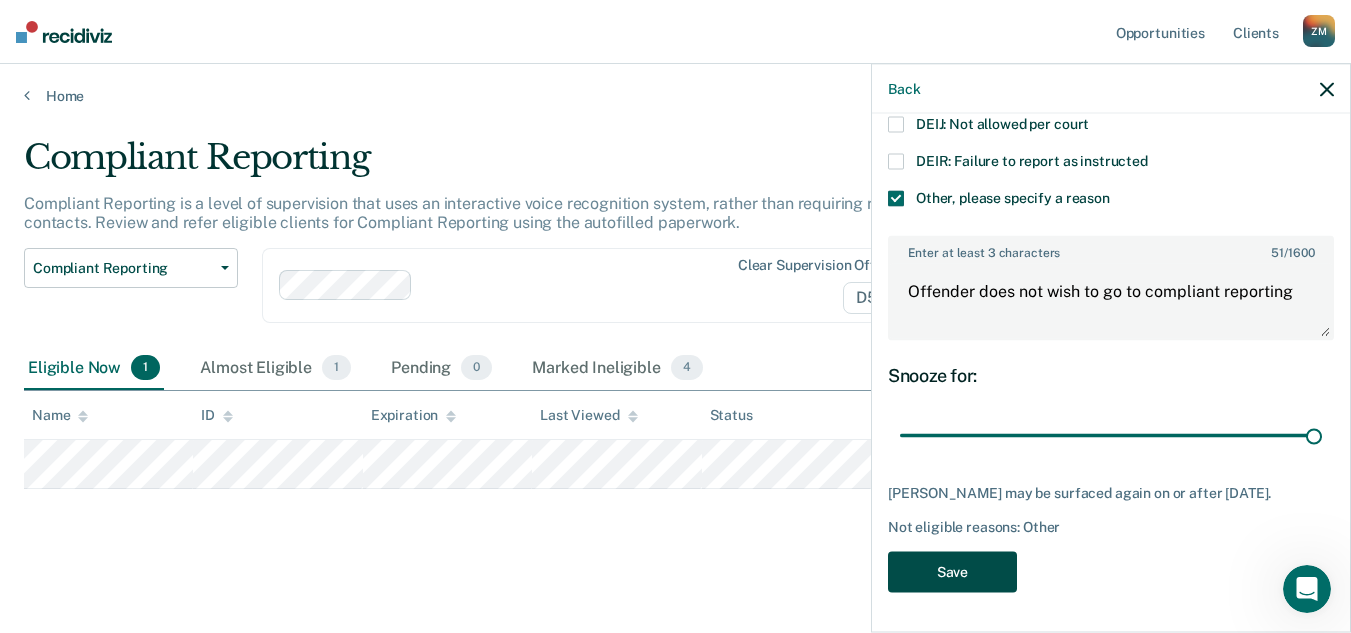 click on "Save" at bounding box center (952, 571) 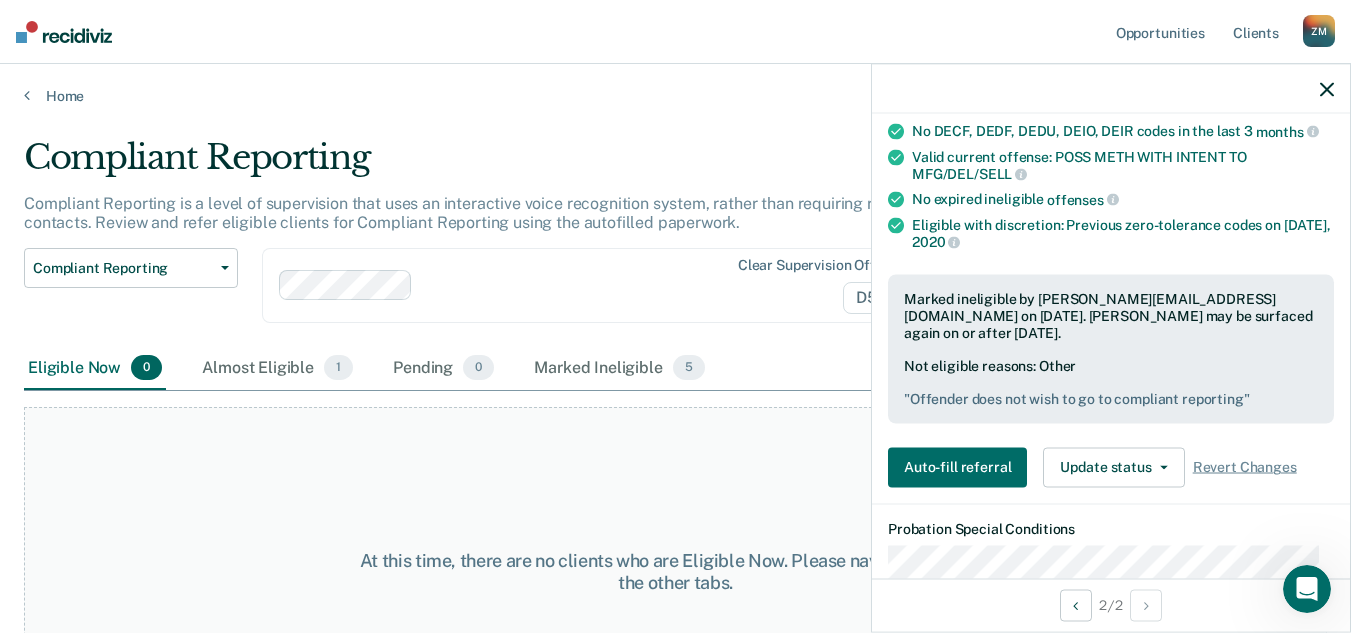 click 